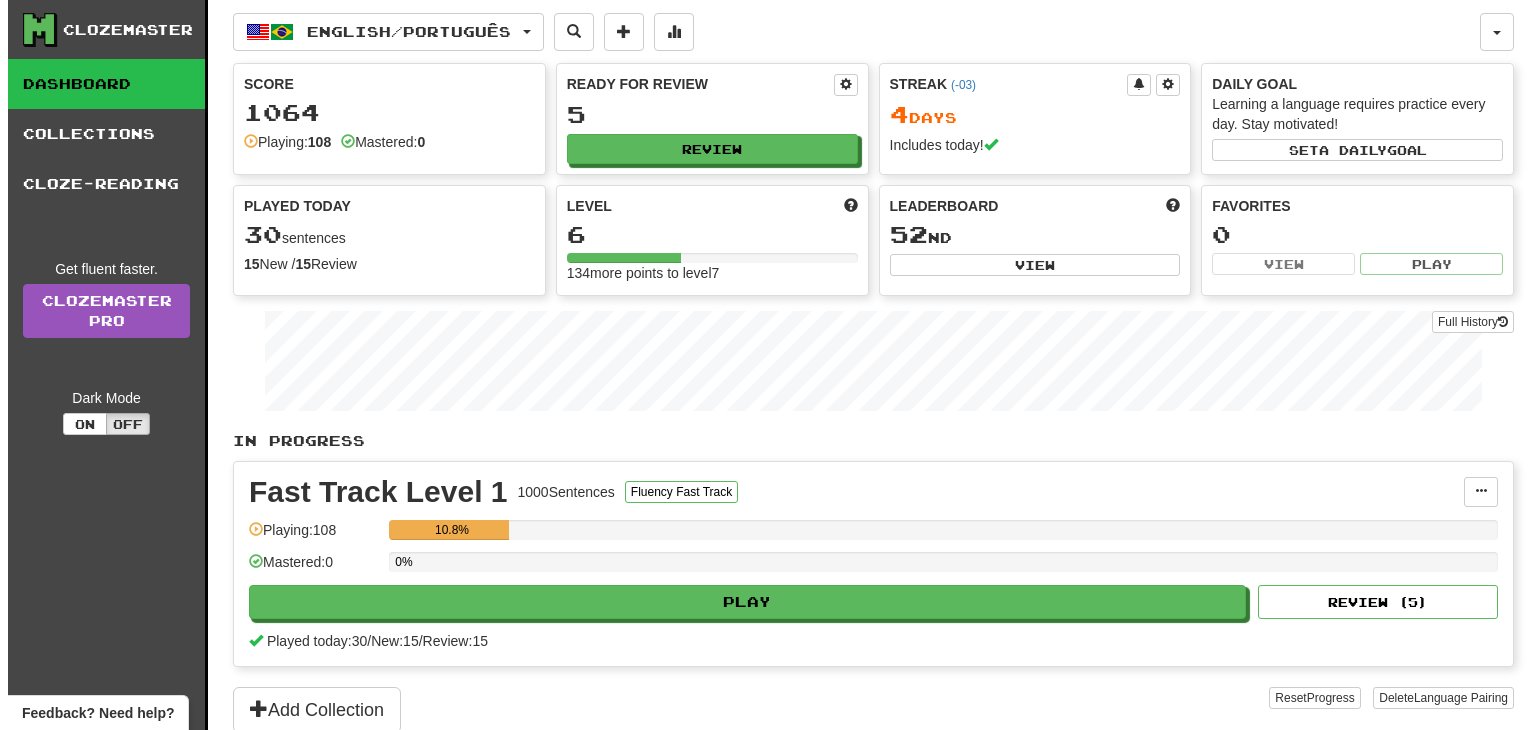 scroll, scrollTop: 0, scrollLeft: 0, axis: both 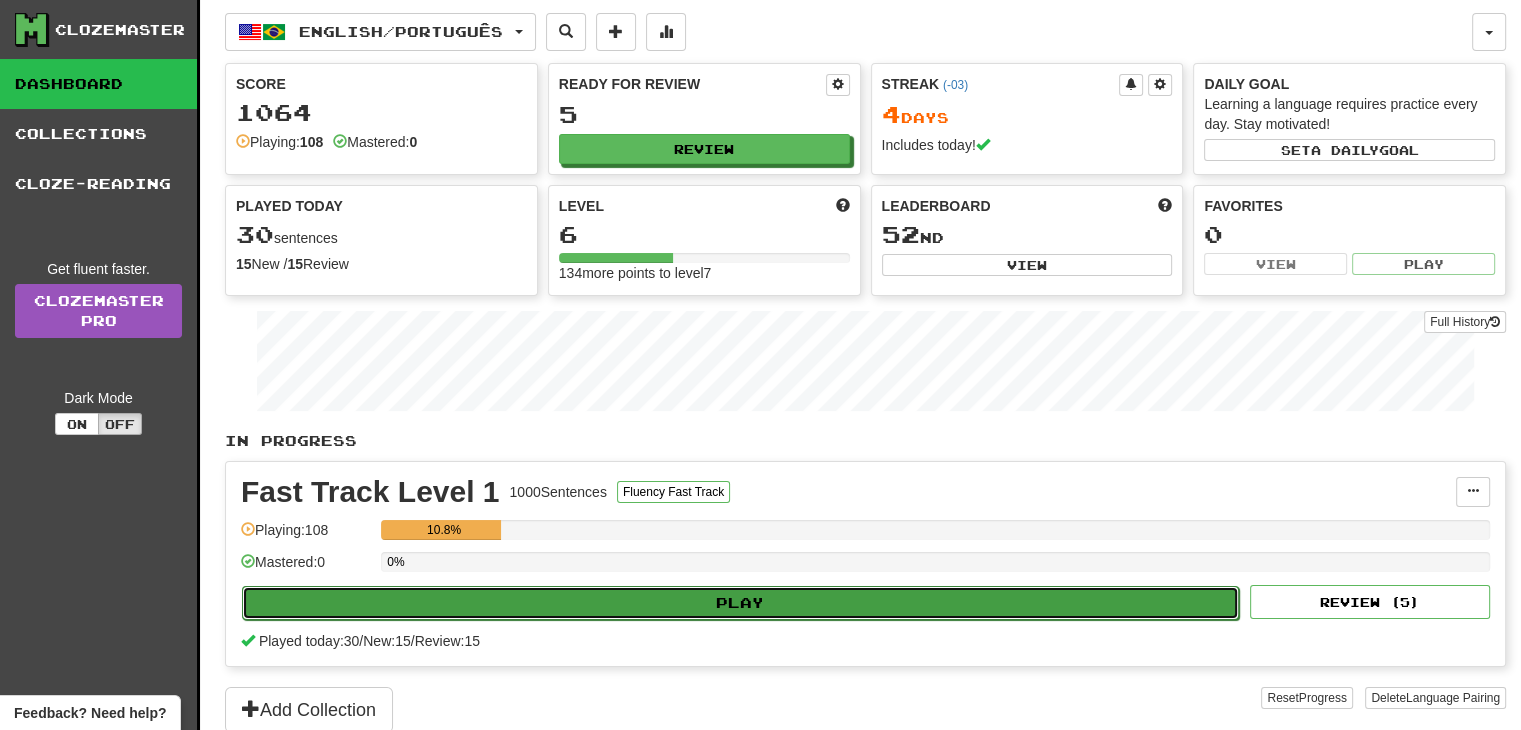 click on "Play" at bounding box center (740, 603) 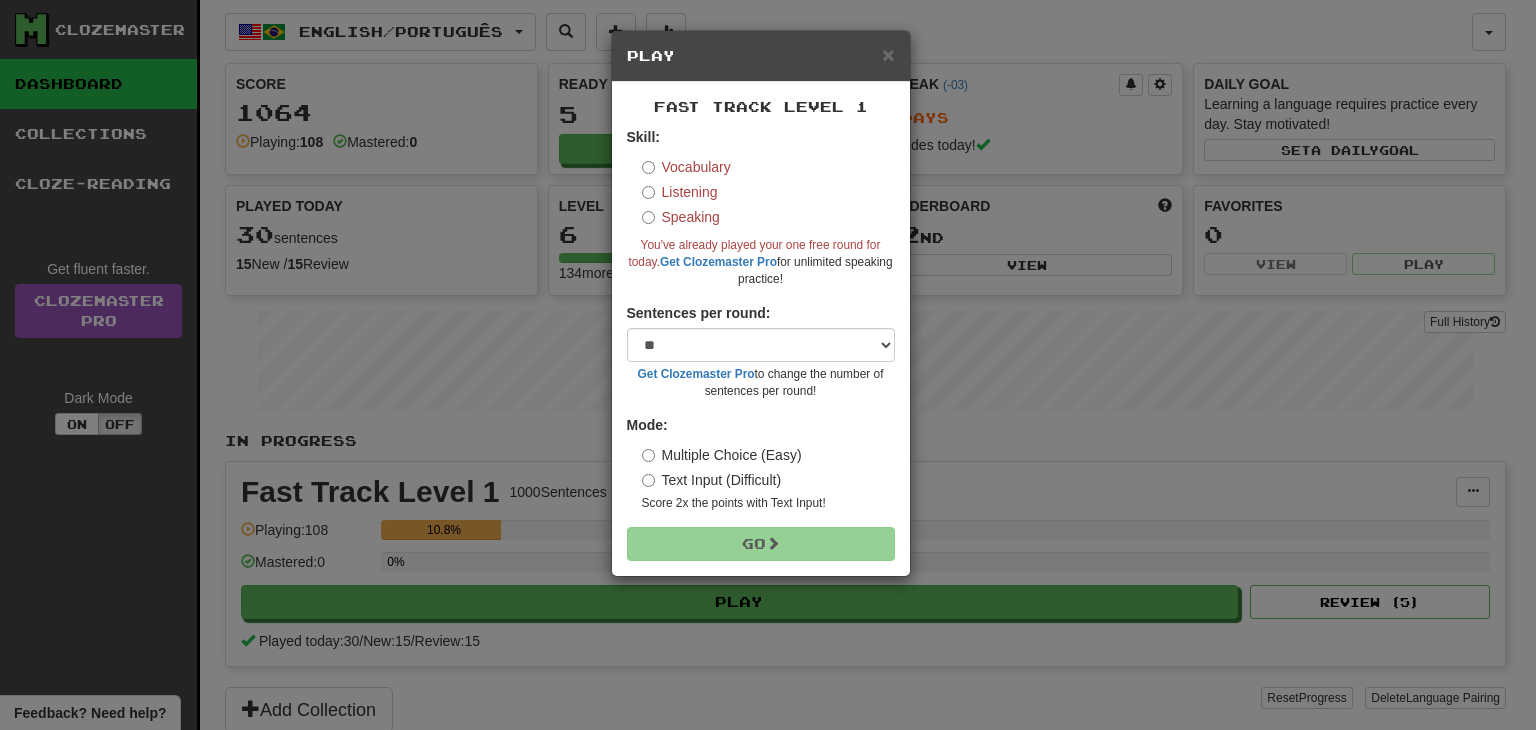 click on "Listening" at bounding box center (680, 192) 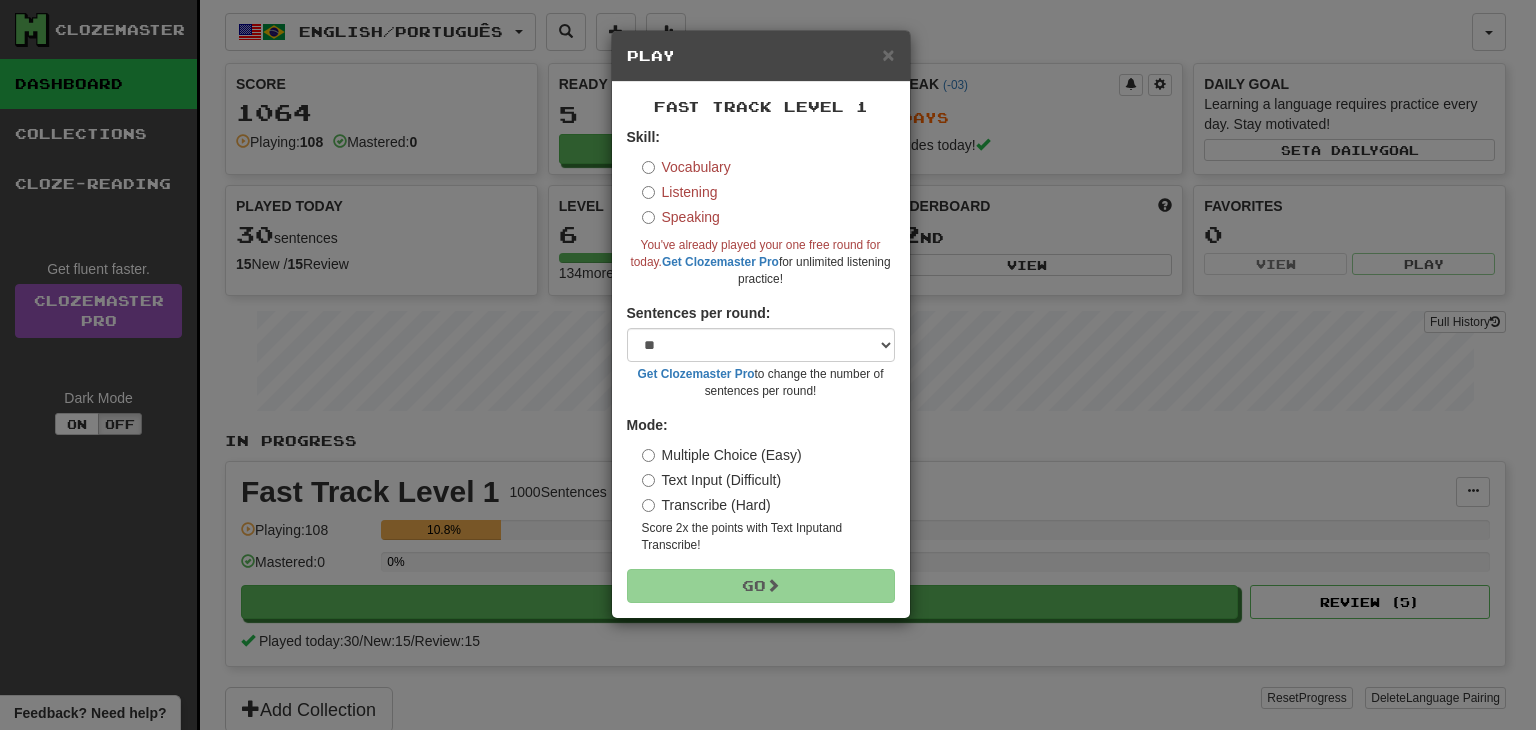 click on "Vocabulary Listening Speaking" at bounding box center (768, 192) 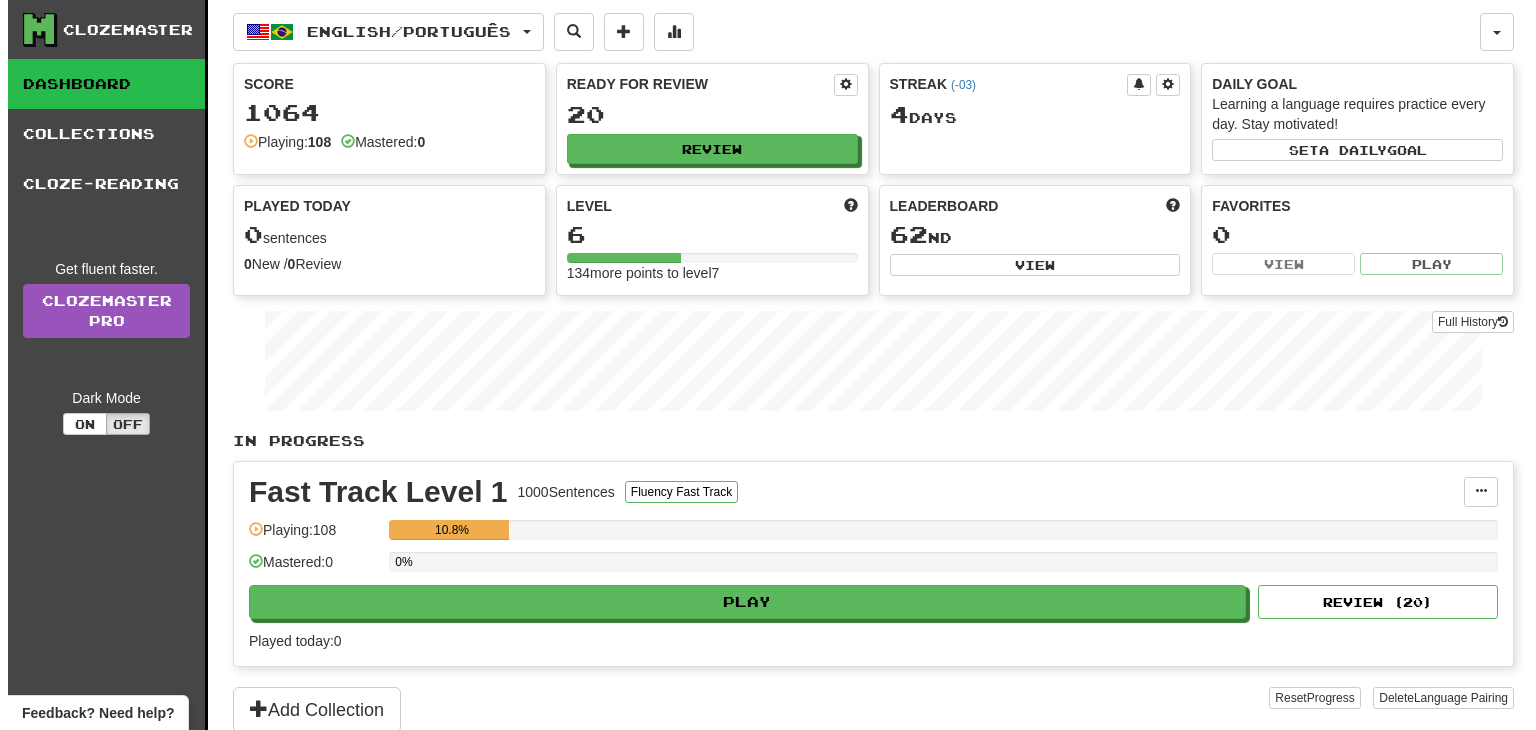 scroll, scrollTop: 0, scrollLeft: 0, axis: both 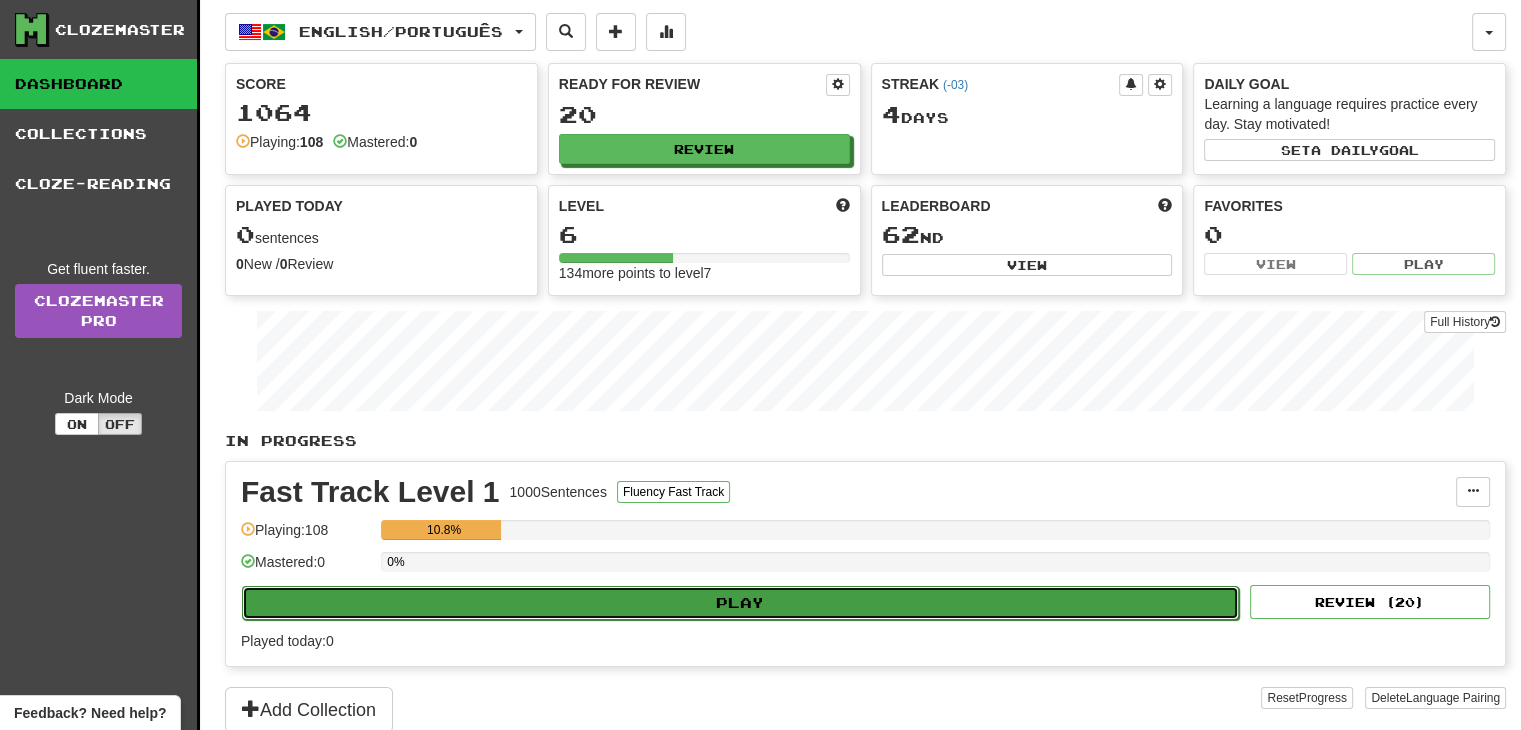 click on "Play" at bounding box center (740, 603) 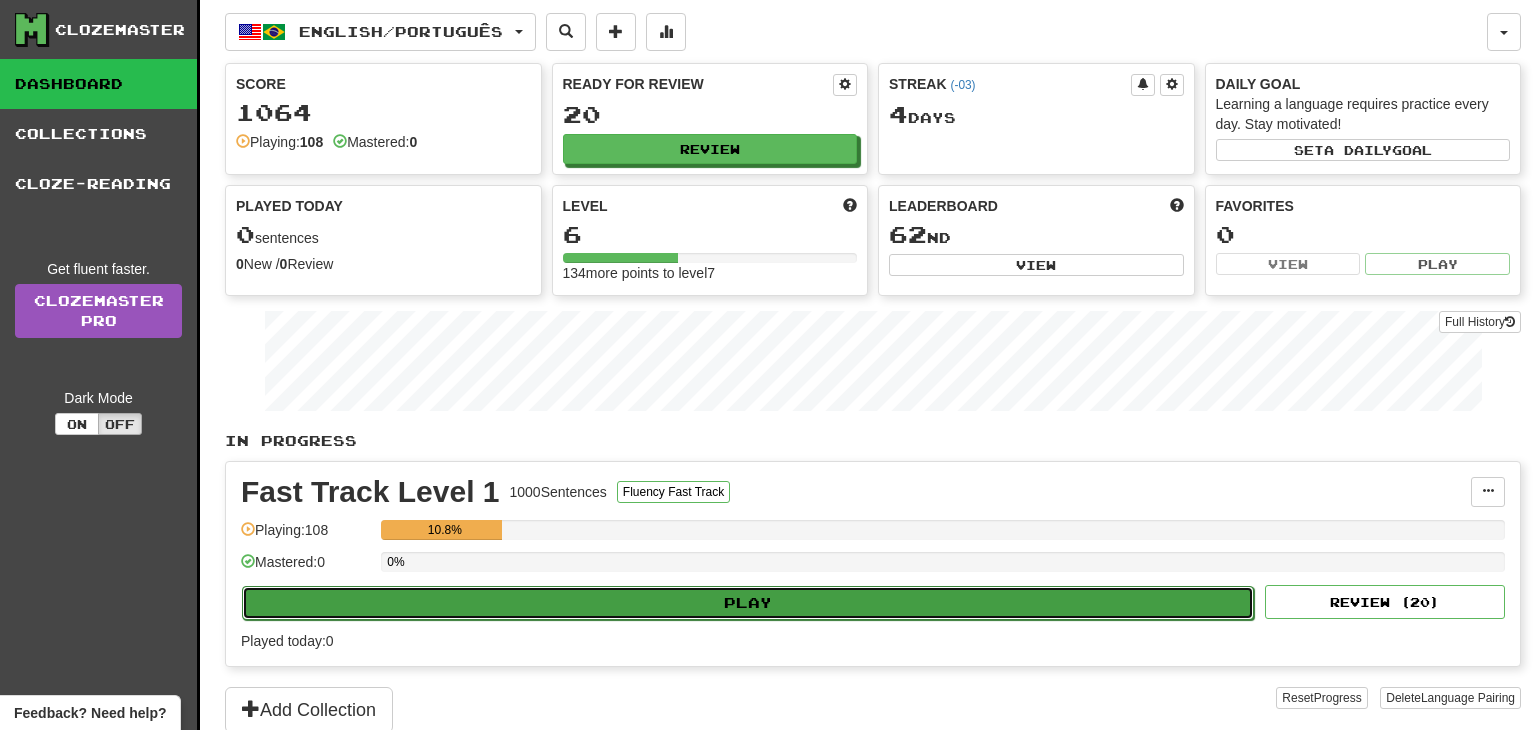 select on "**" 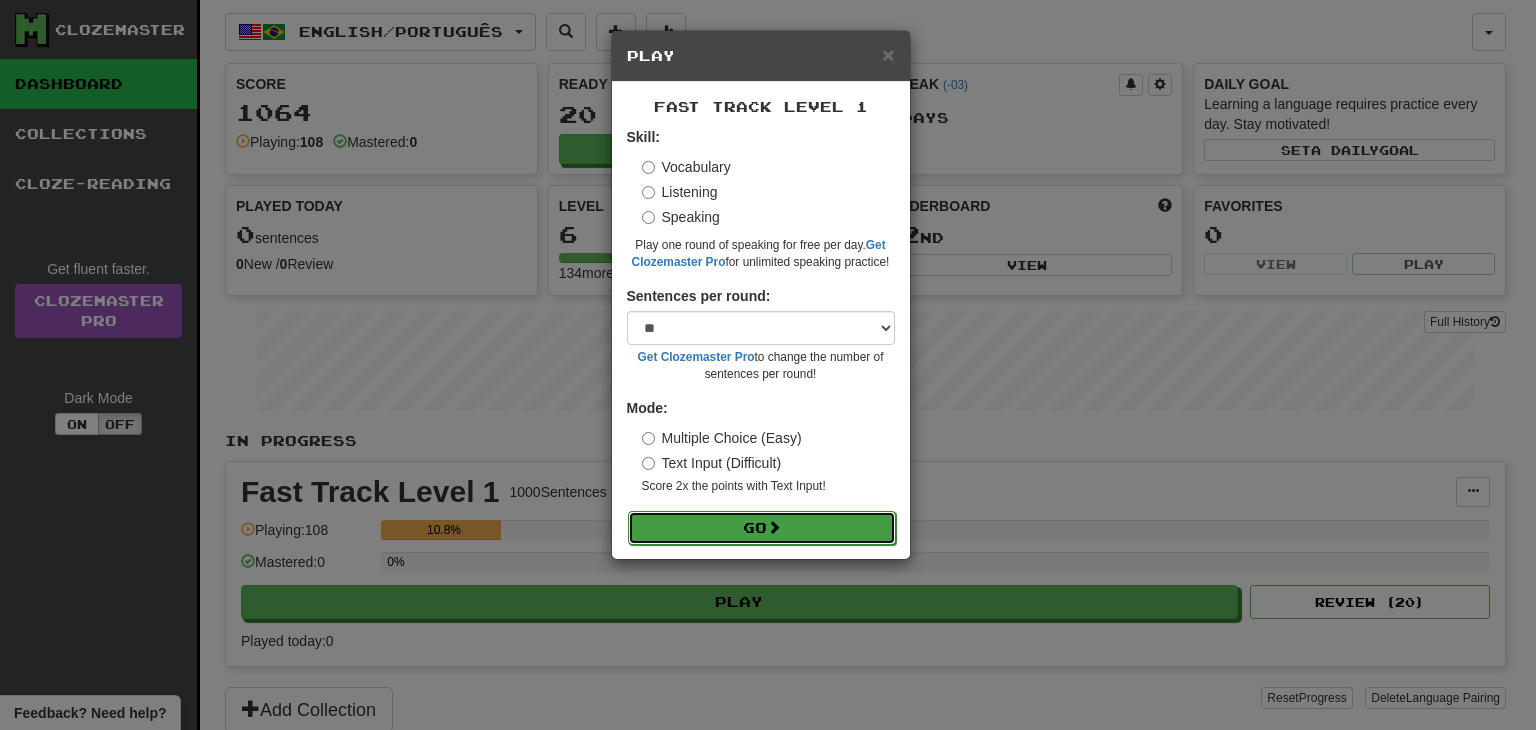 click on "Go" at bounding box center [762, 528] 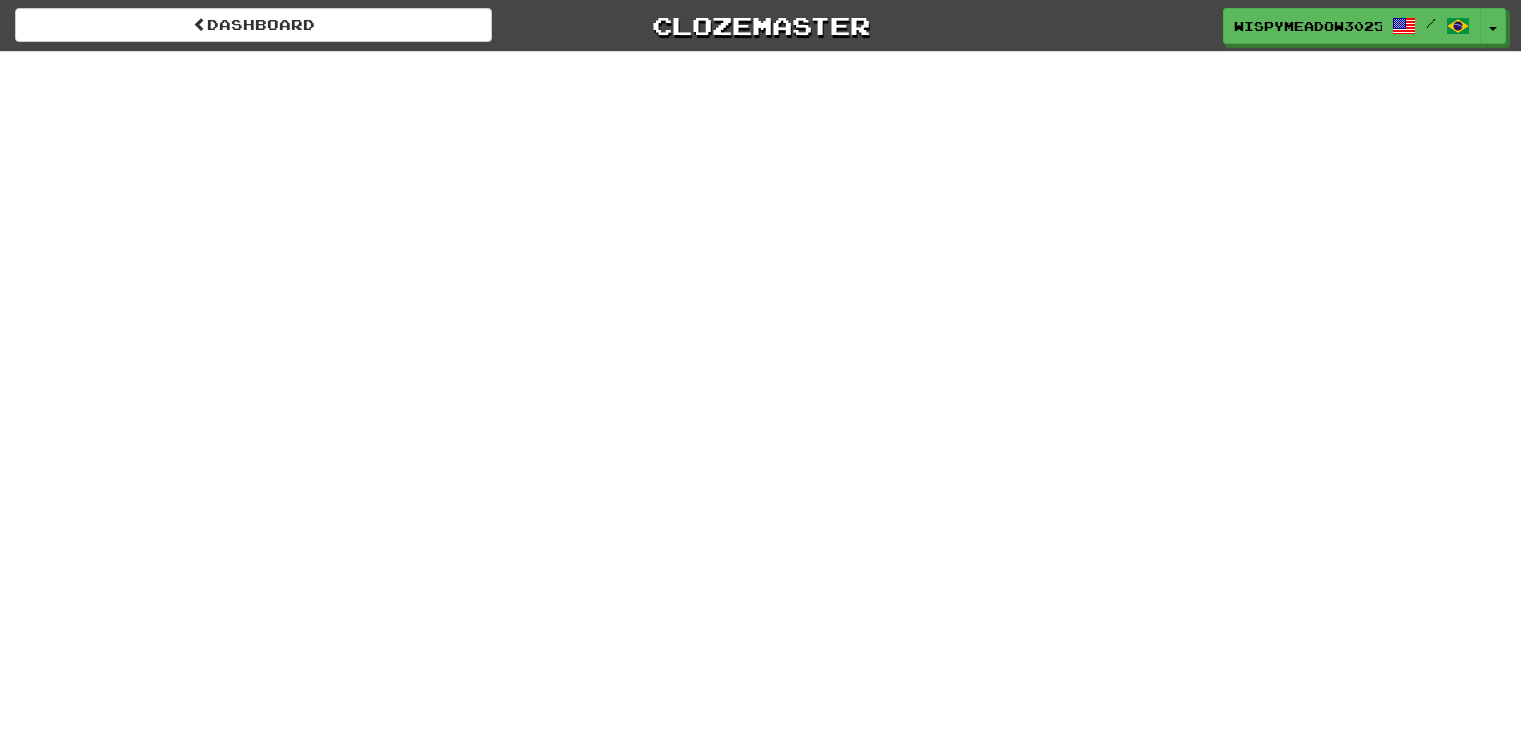 scroll, scrollTop: 0, scrollLeft: 0, axis: both 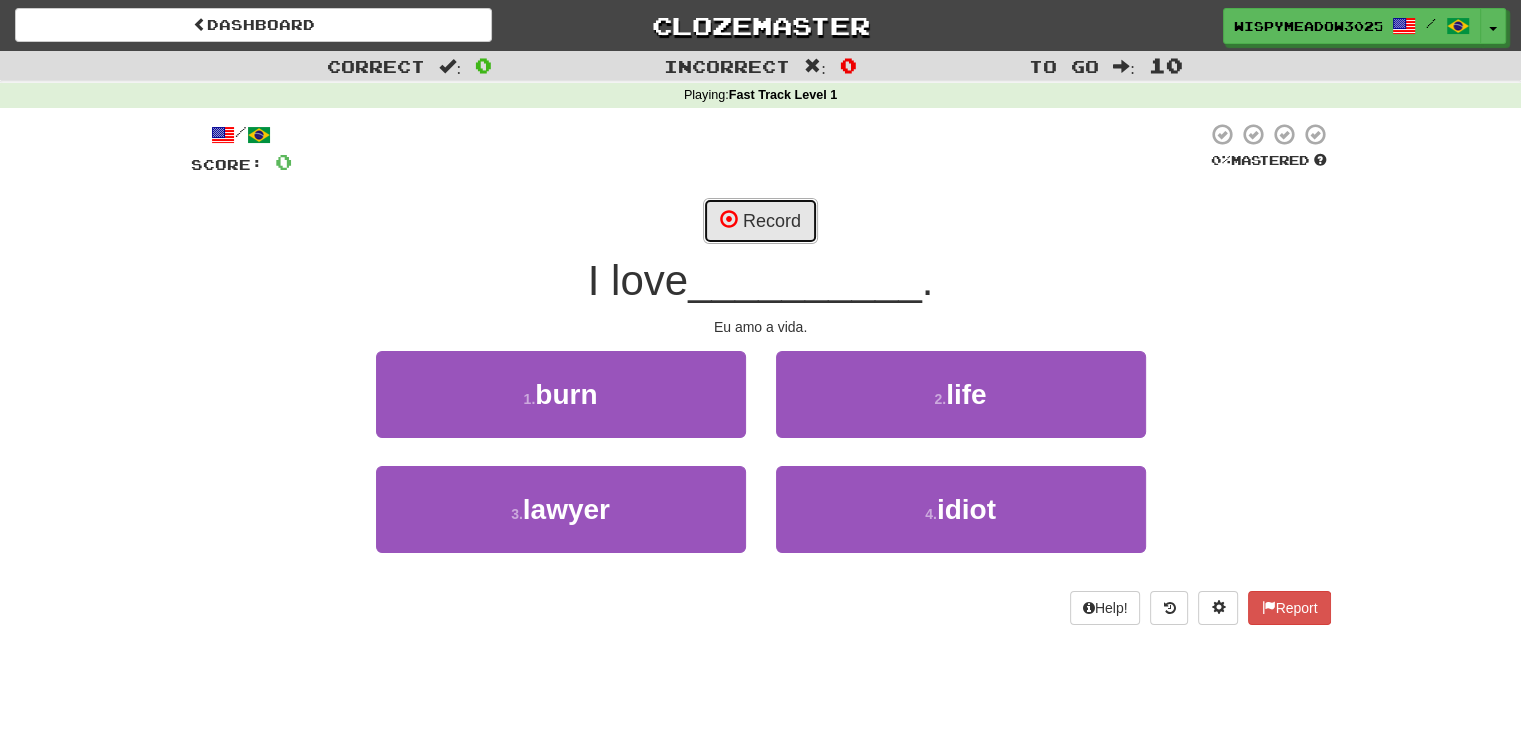 click on "Record" at bounding box center [760, 221] 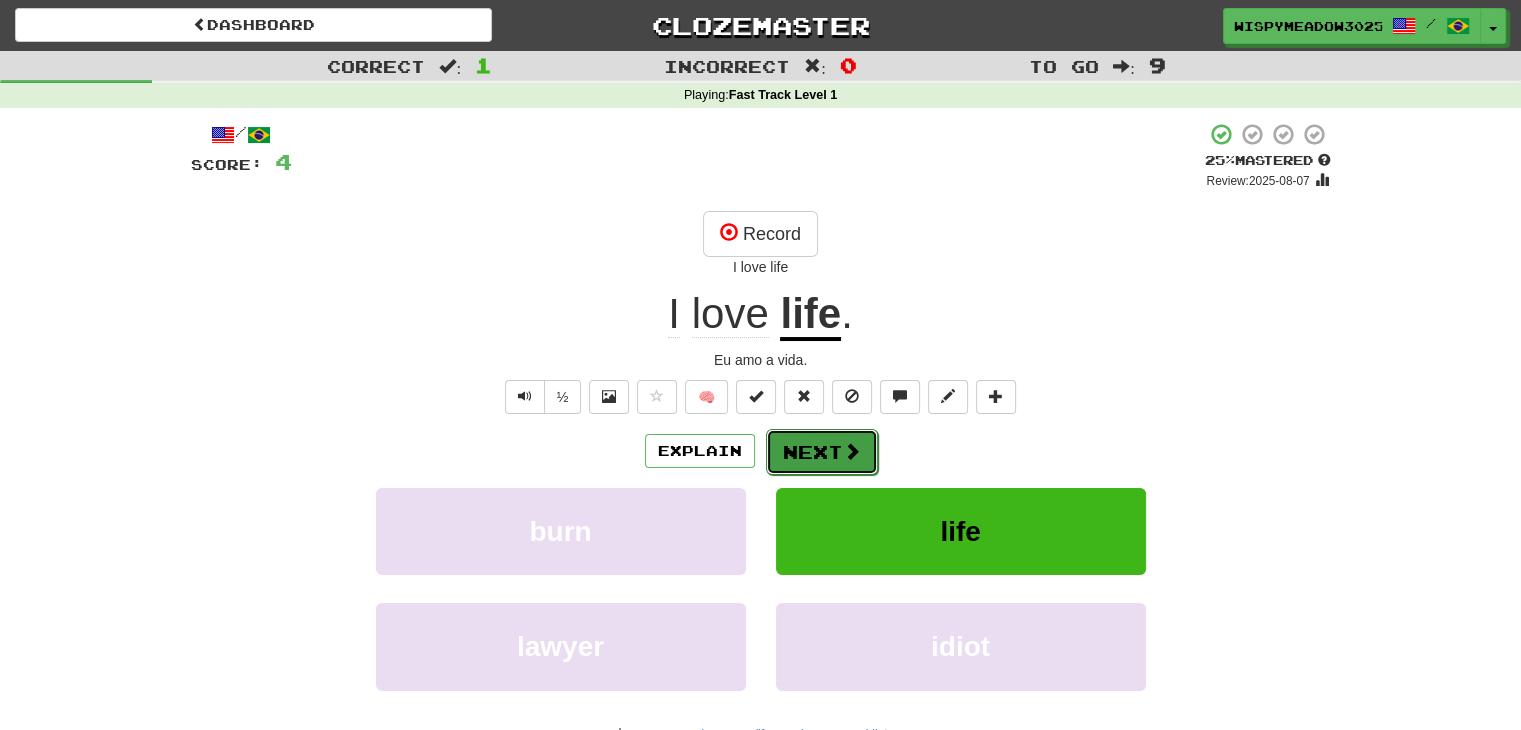 click on "Next" at bounding box center [822, 452] 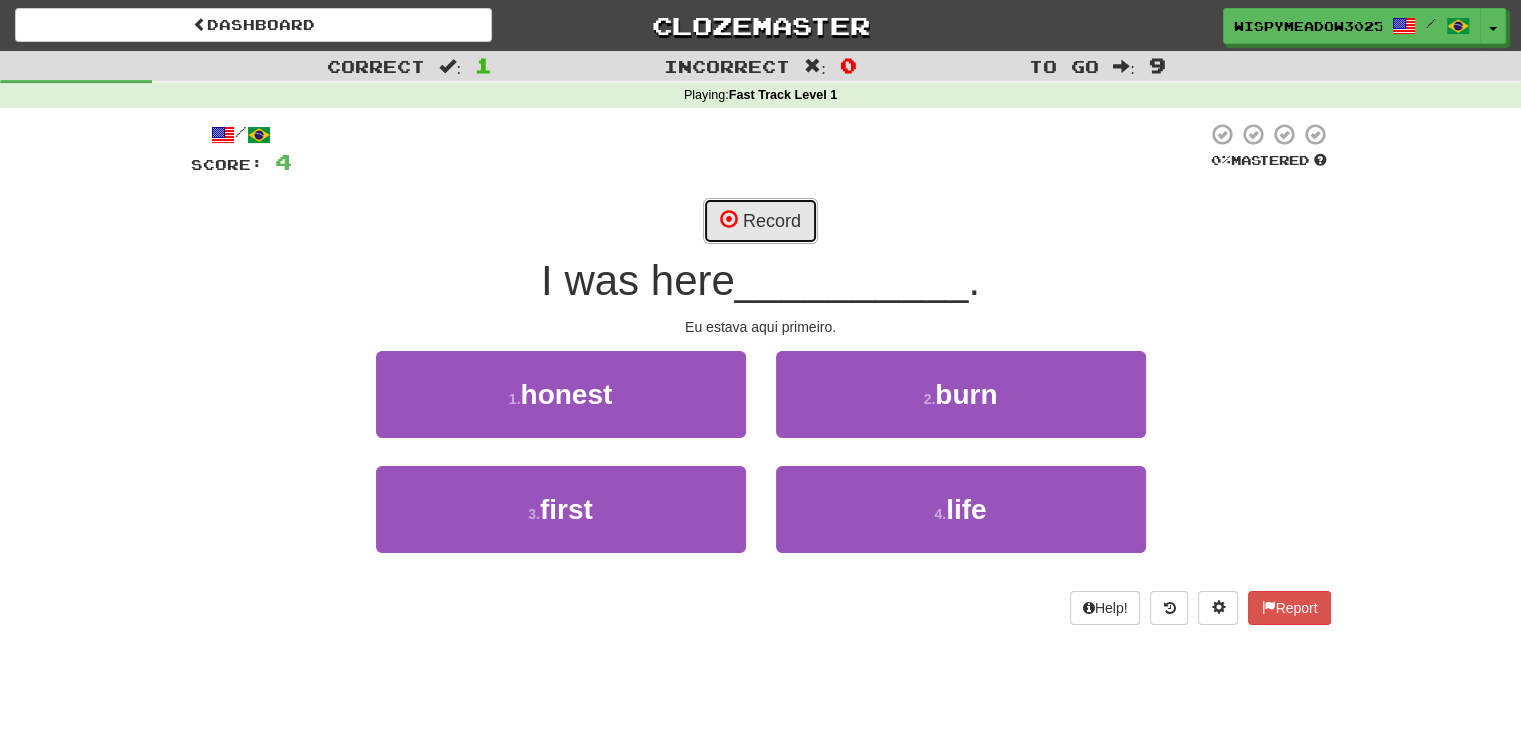 click on "Record" at bounding box center [760, 221] 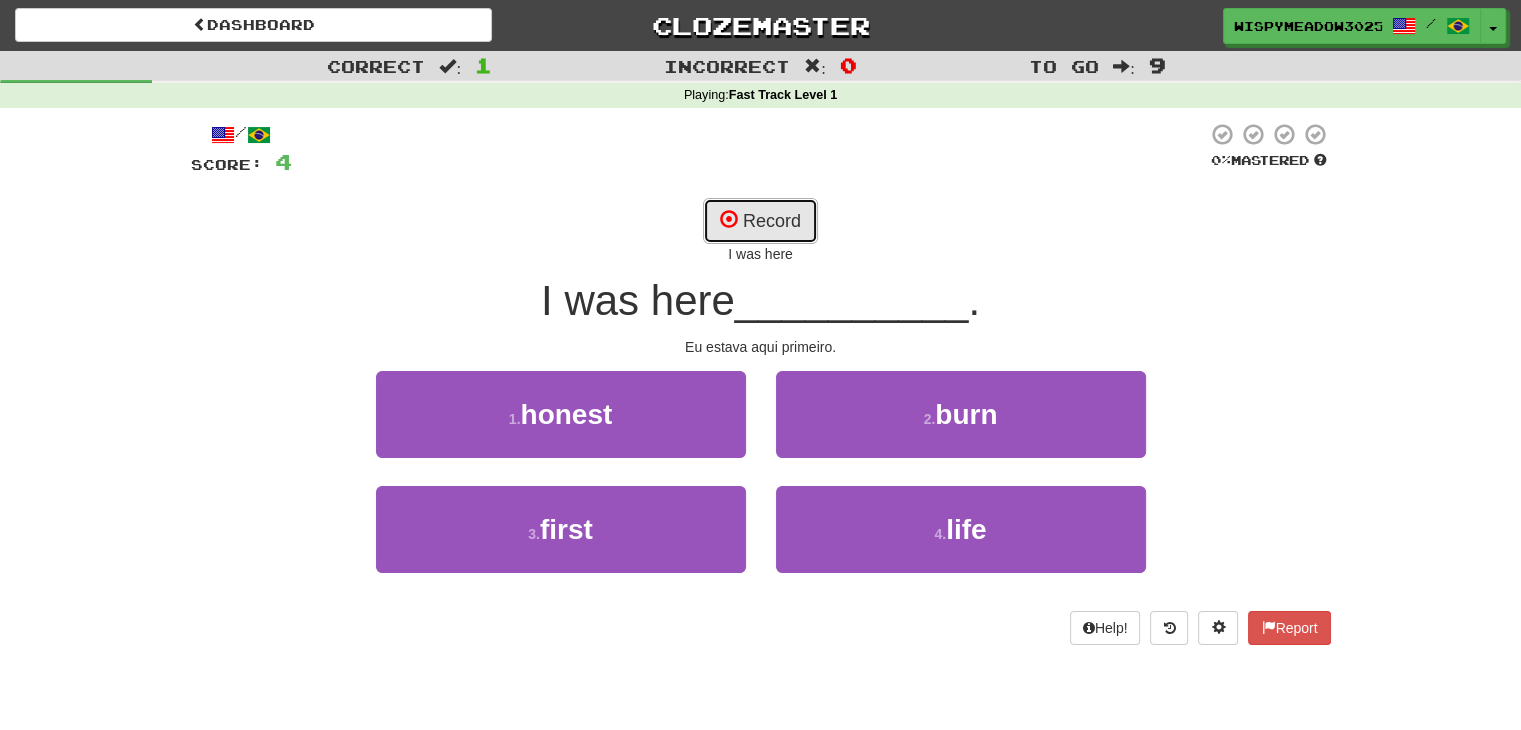 click on "Record" at bounding box center (760, 221) 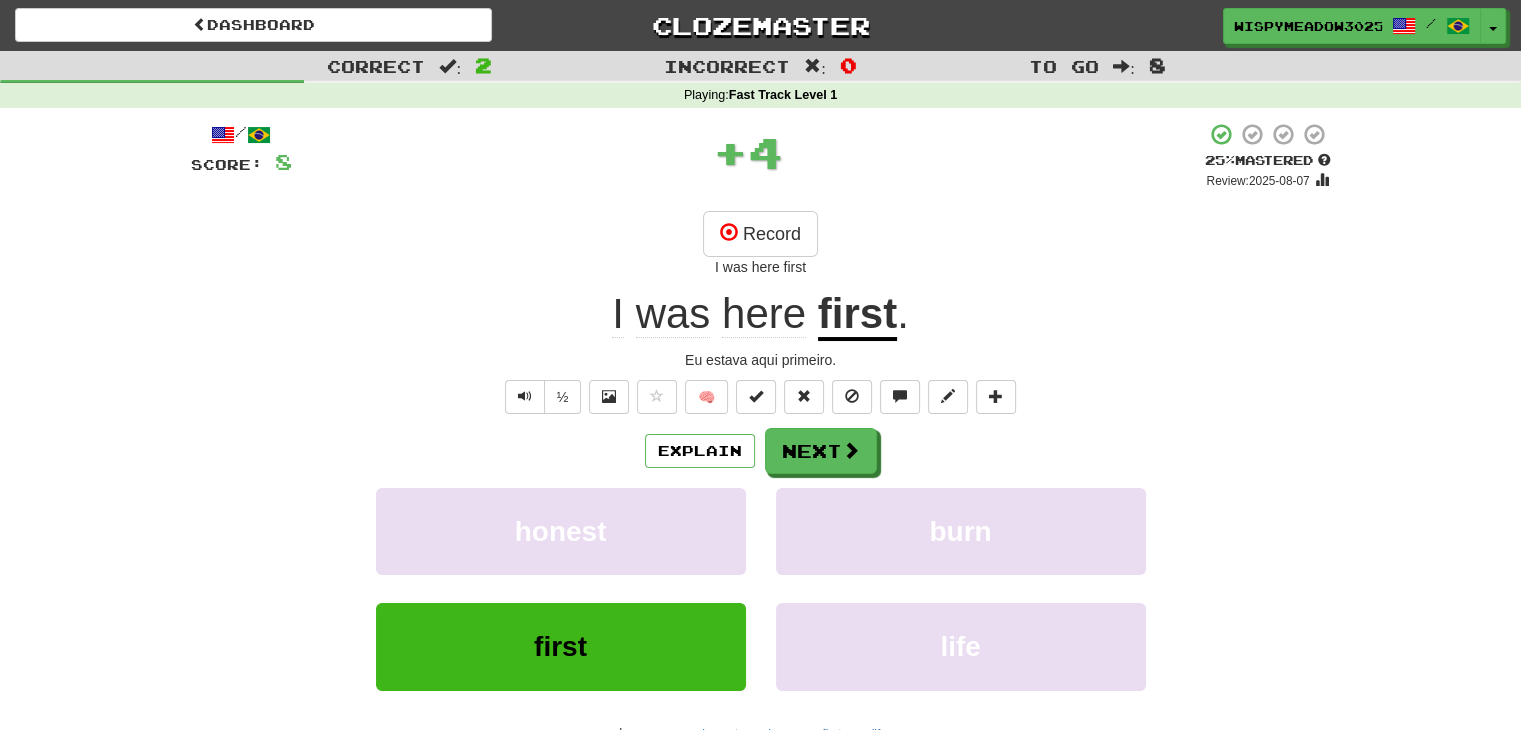 click on "first" at bounding box center [857, 315] 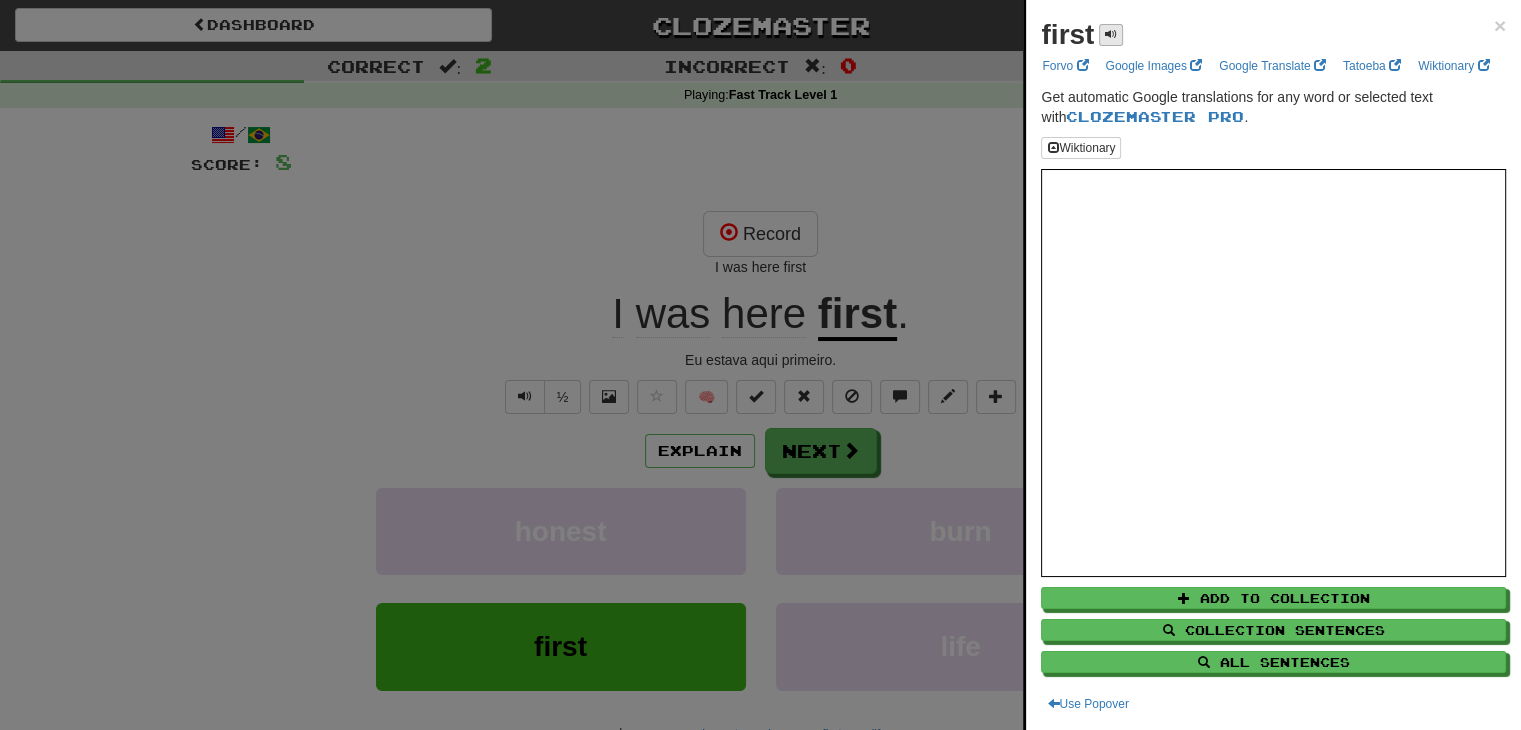 click on "first" at bounding box center (1082, 35) 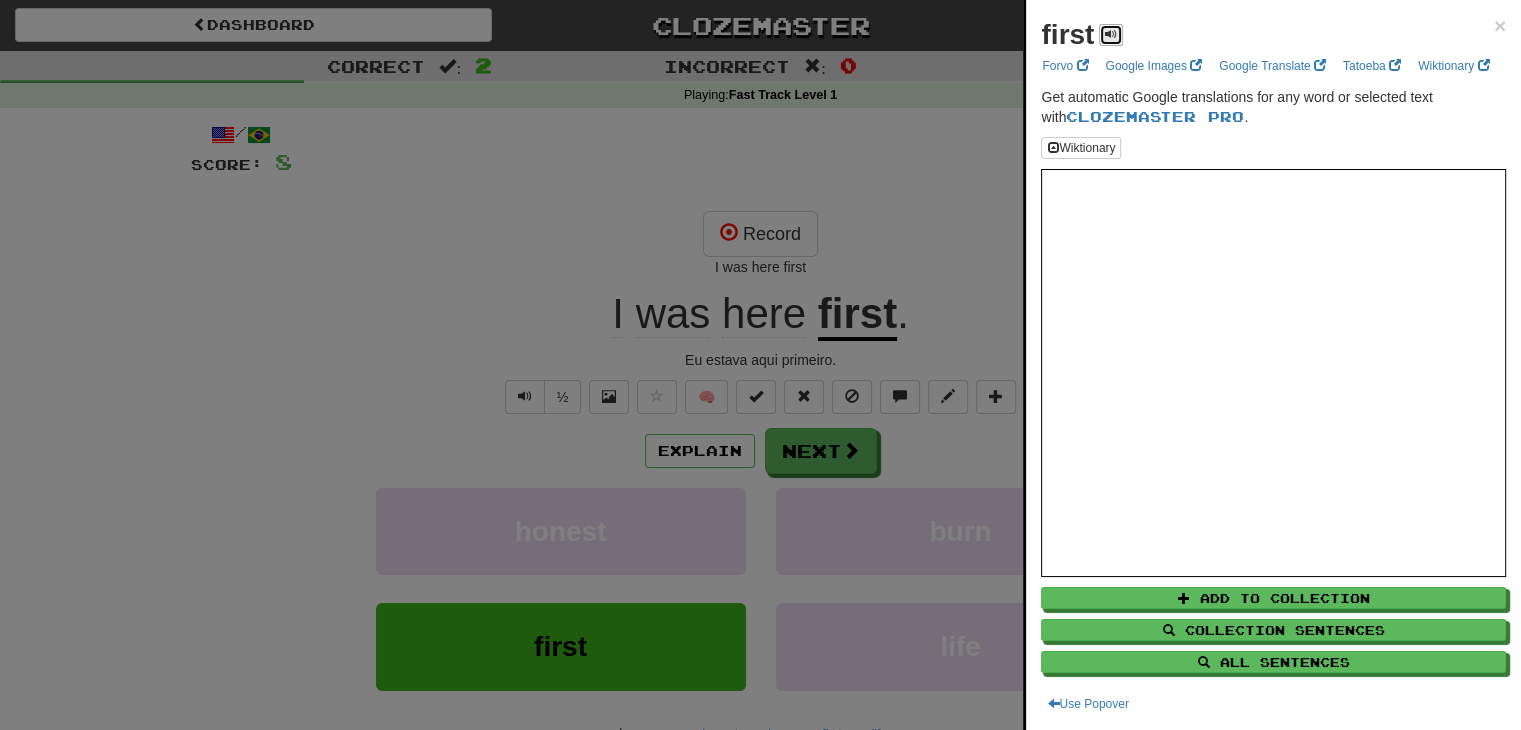 click at bounding box center [1111, 34] 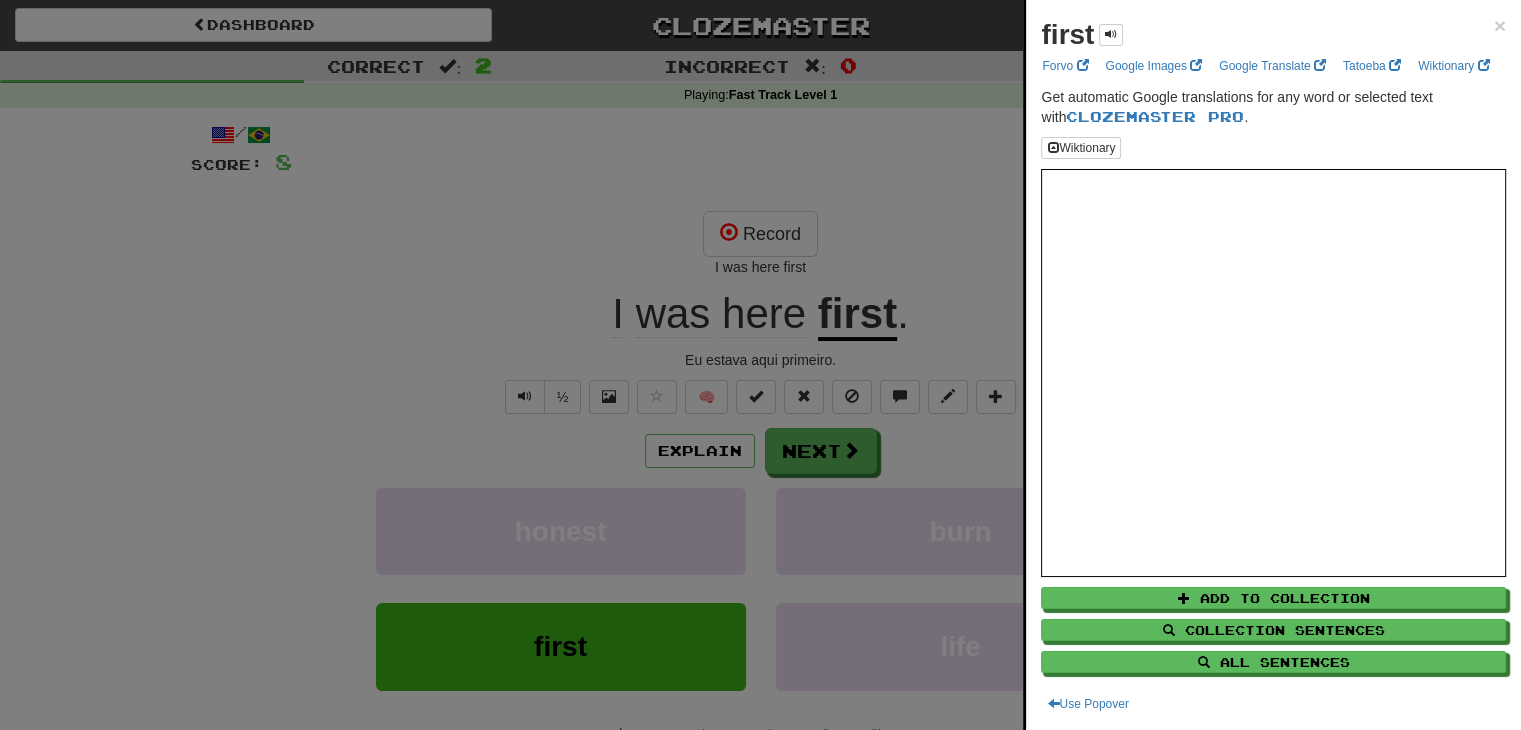 click at bounding box center [760, 365] 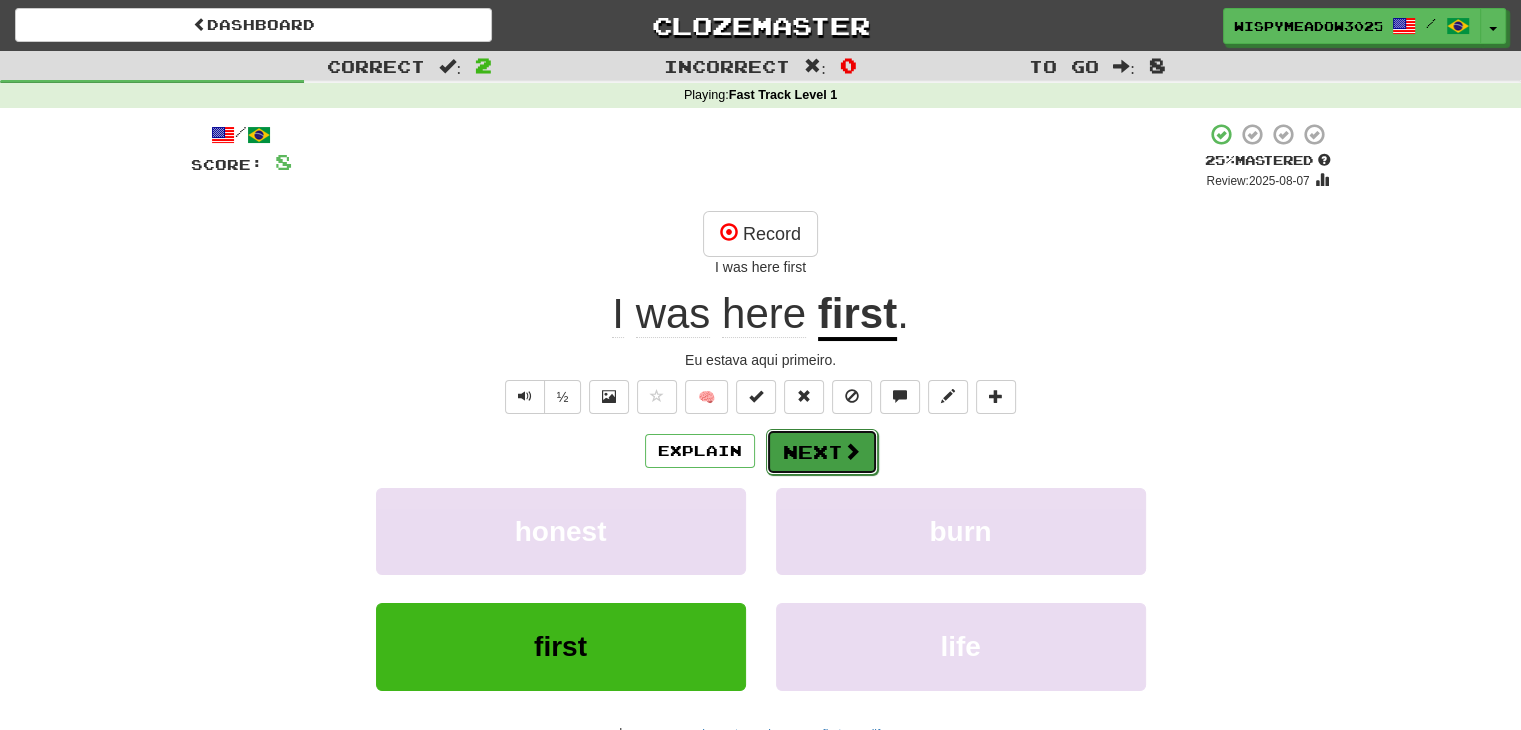 click on "Next" at bounding box center (822, 452) 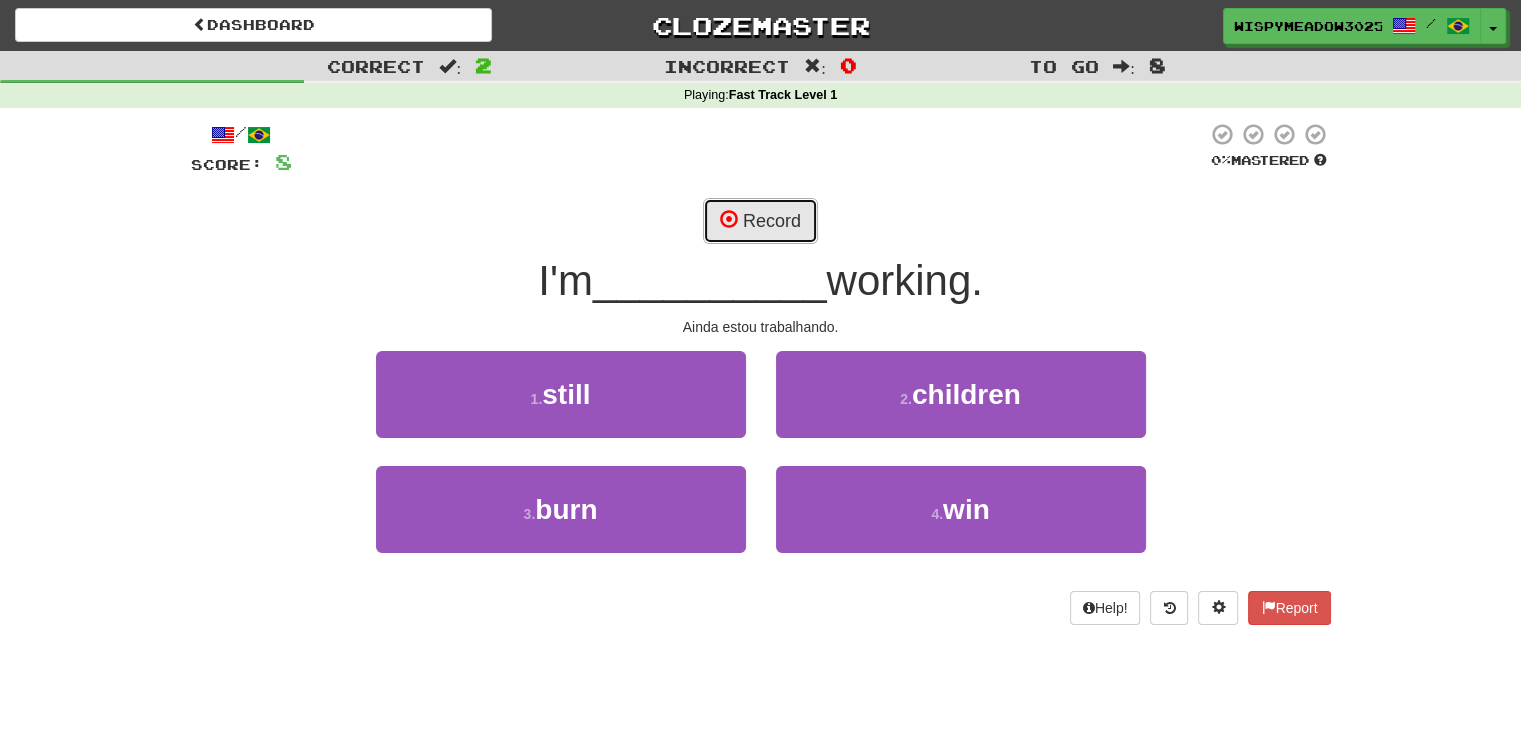 click on "Record" at bounding box center [760, 221] 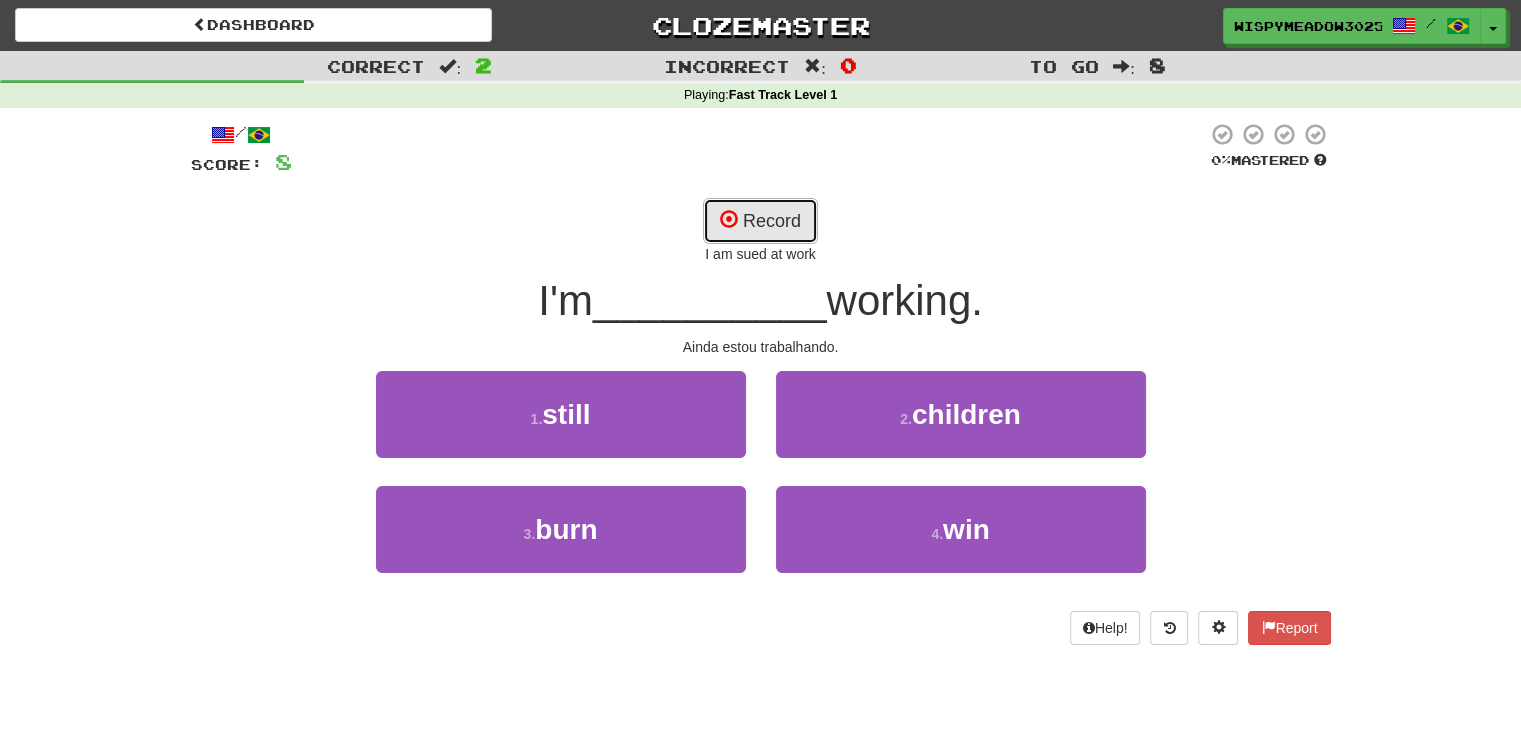 click on "Record" at bounding box center (760, 221) 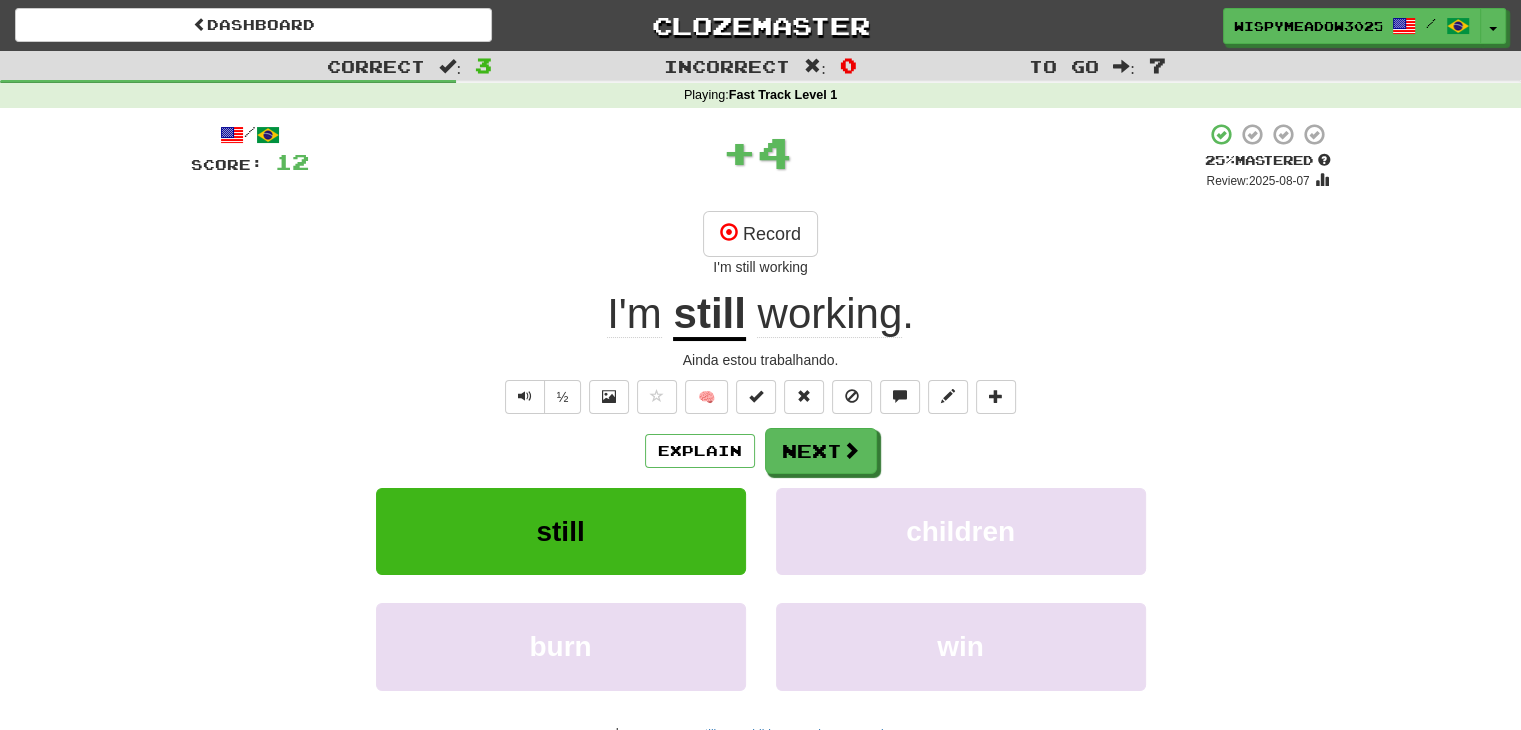 click on "still" at bounding box center [709, 315] 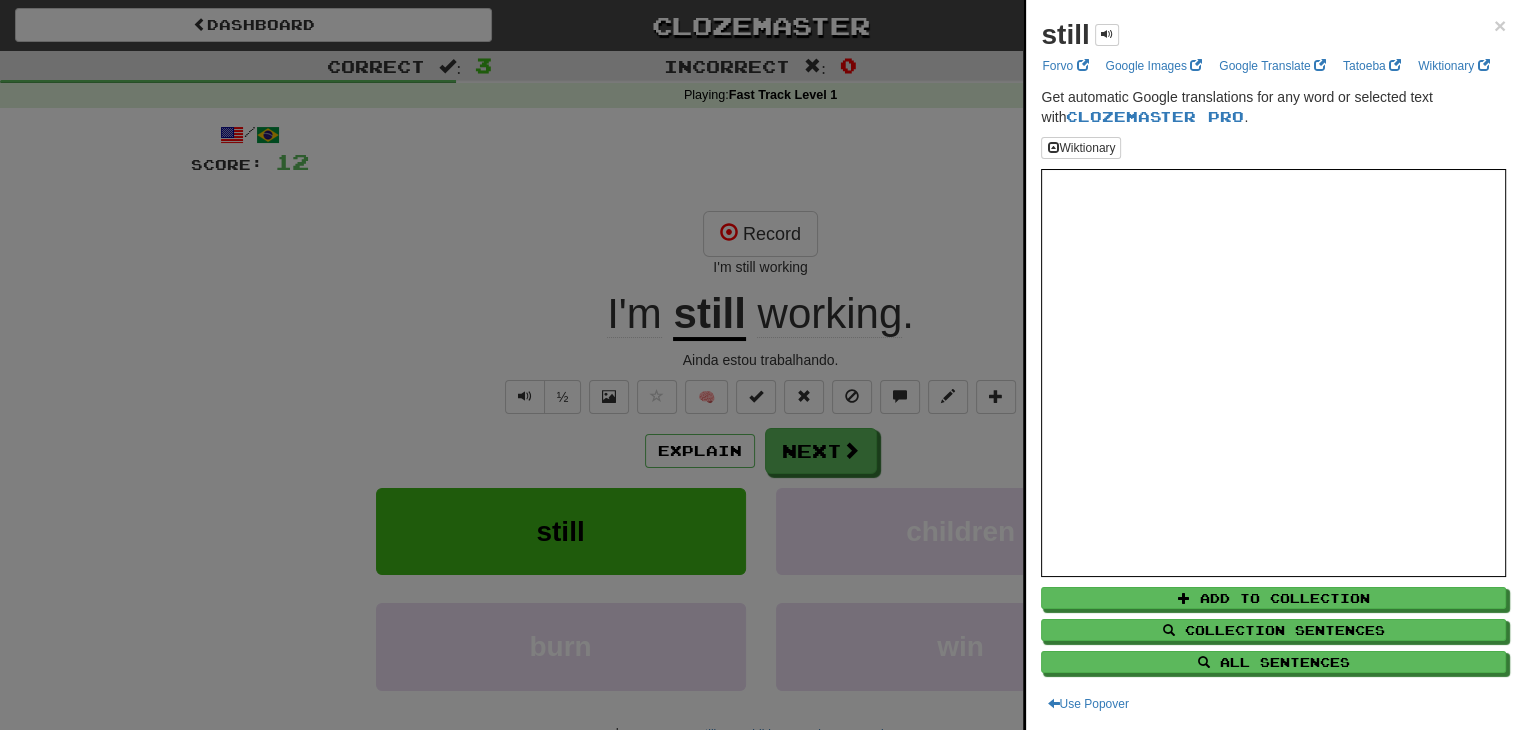click at bounding box center [760, 365] 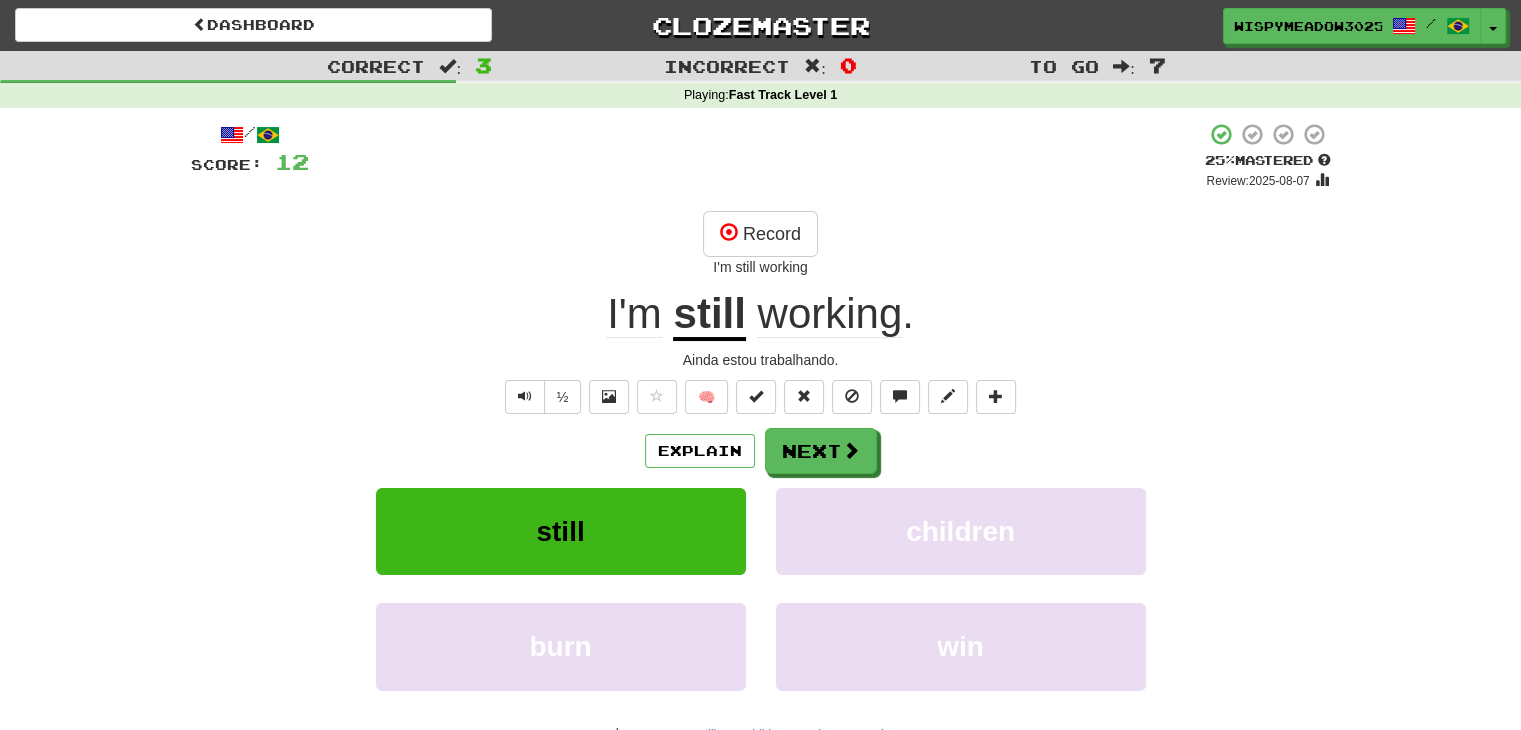 click on "still" at bounding box center [709, 315] 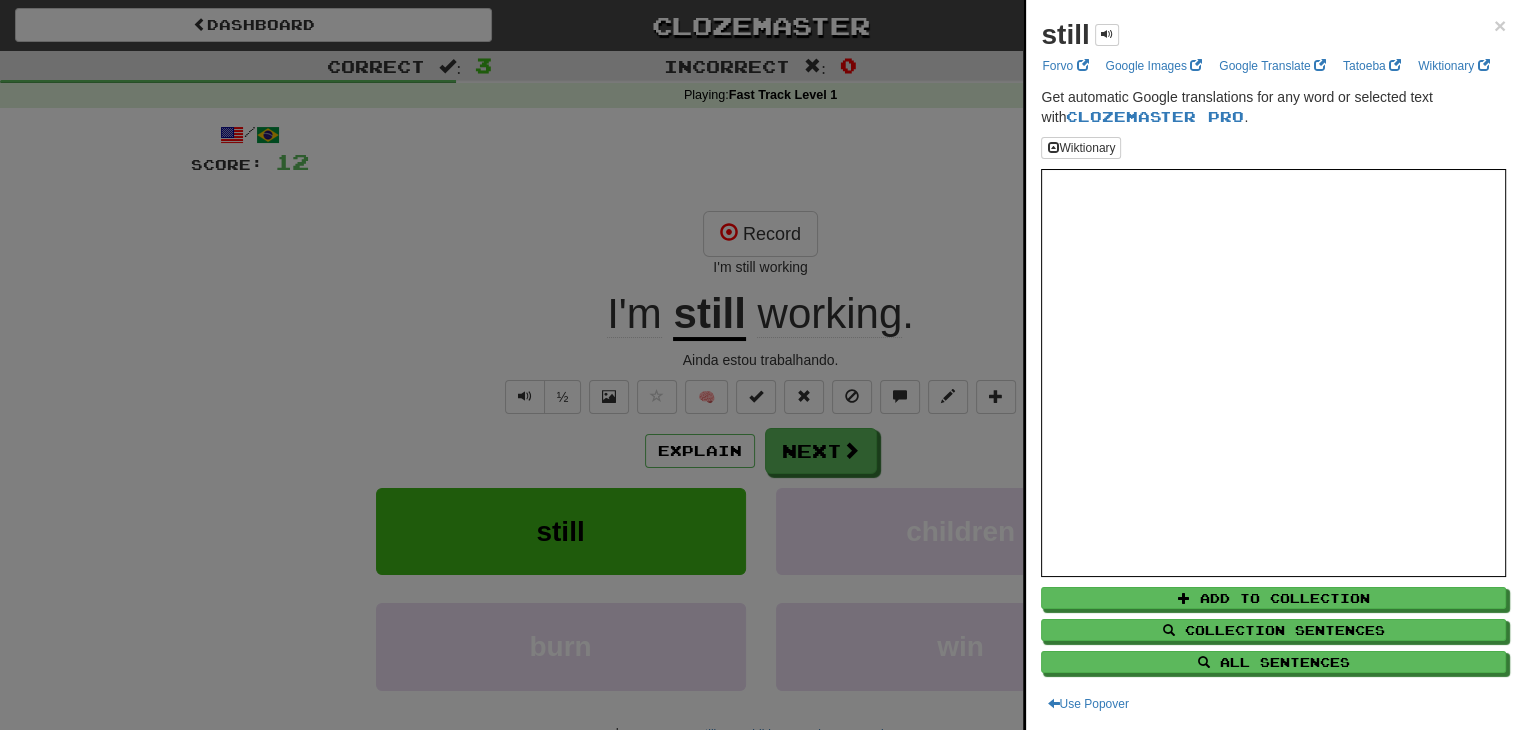 click on "still" at bounding box center [1079, 35] 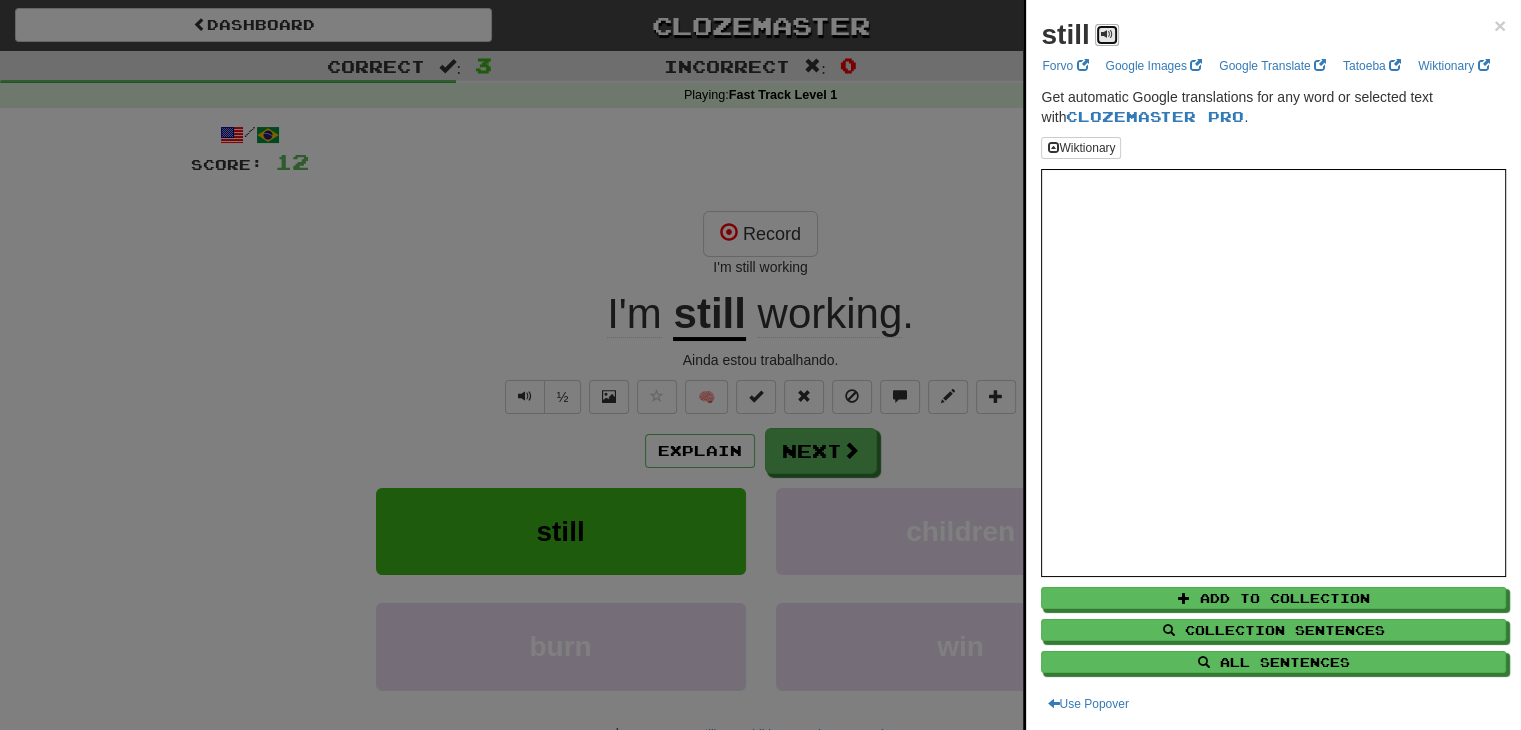 click at bounding box center (1107, 34) 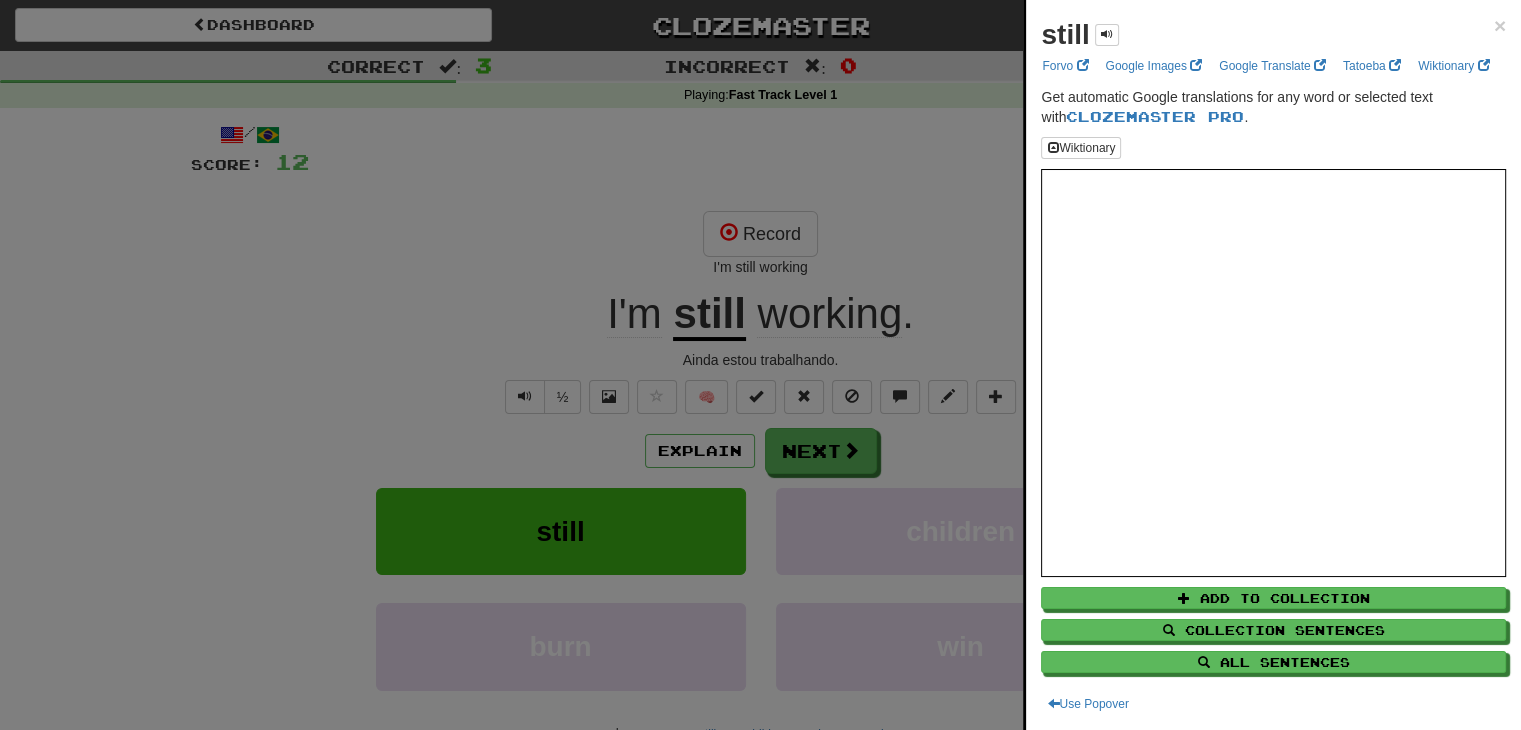 click at bounding box center (760, 365) 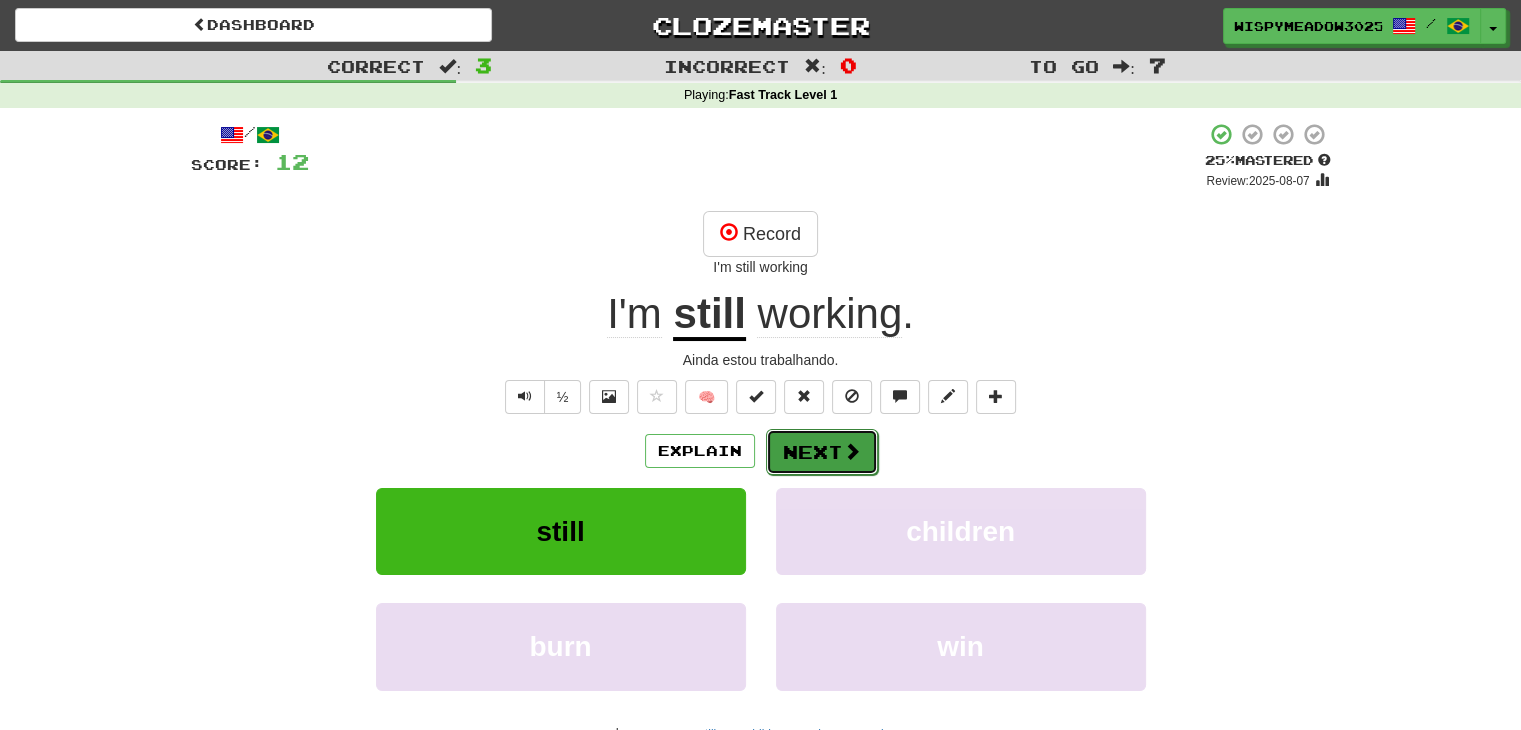 click at bounding box center [852, 451] 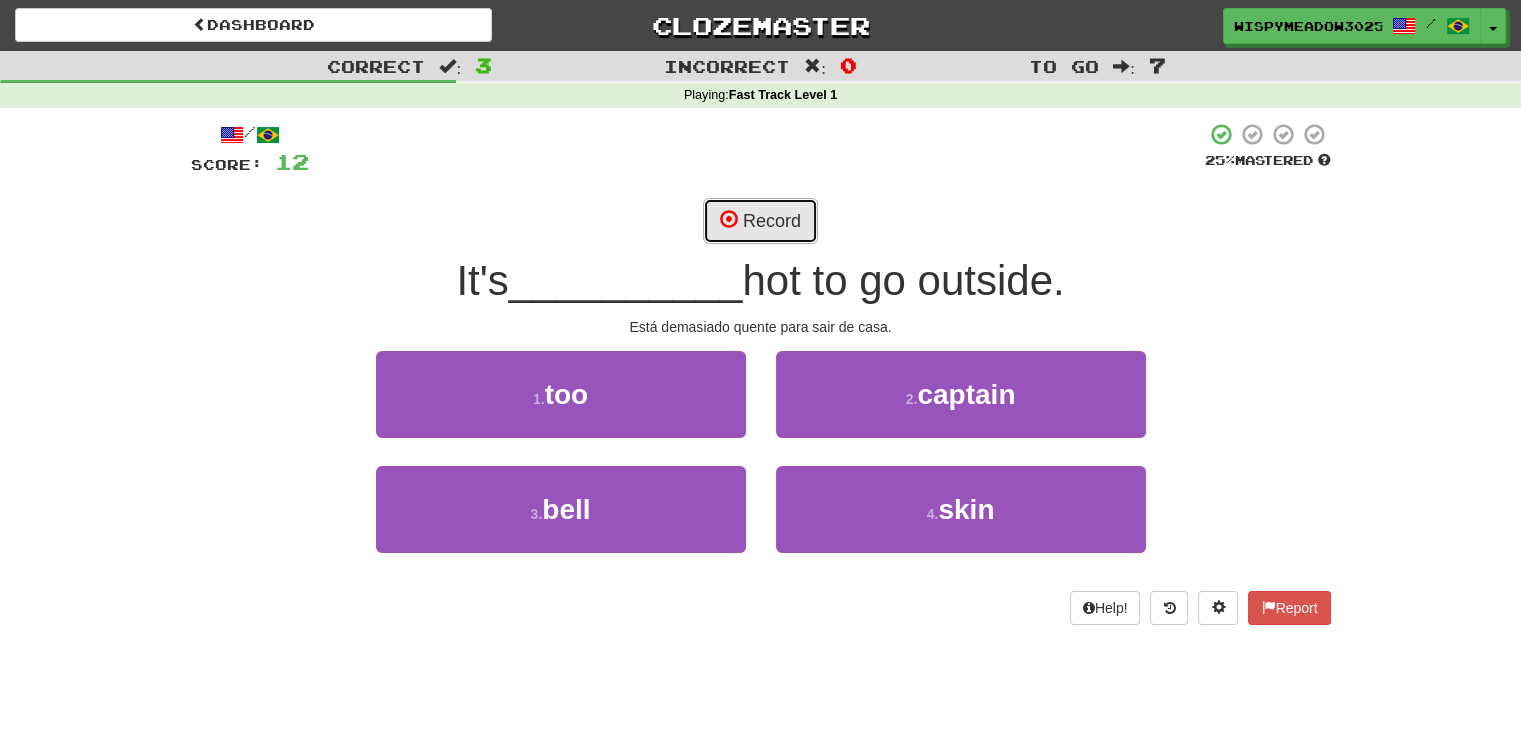 click at bounding box center (729, 219) 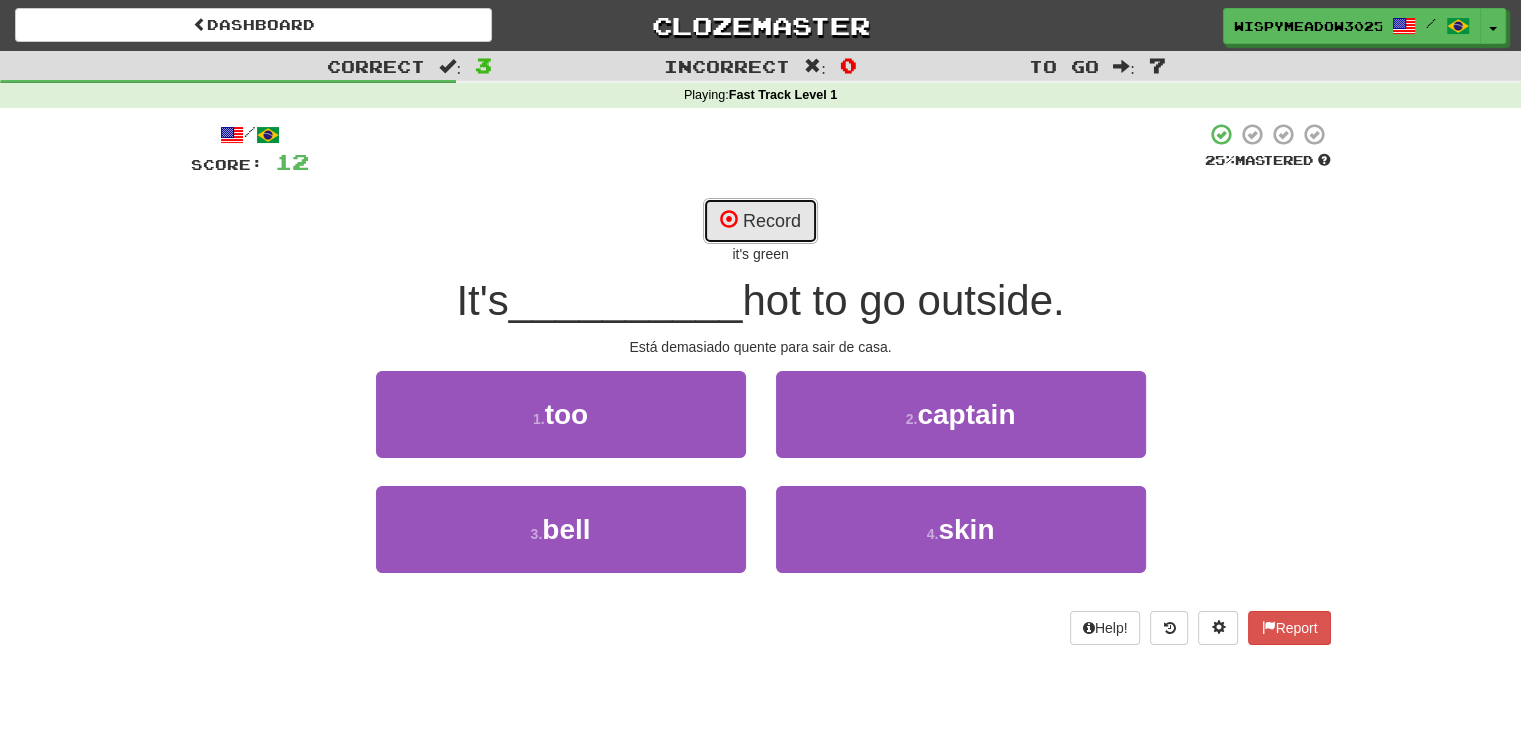 click at bounding box center [729, 219] 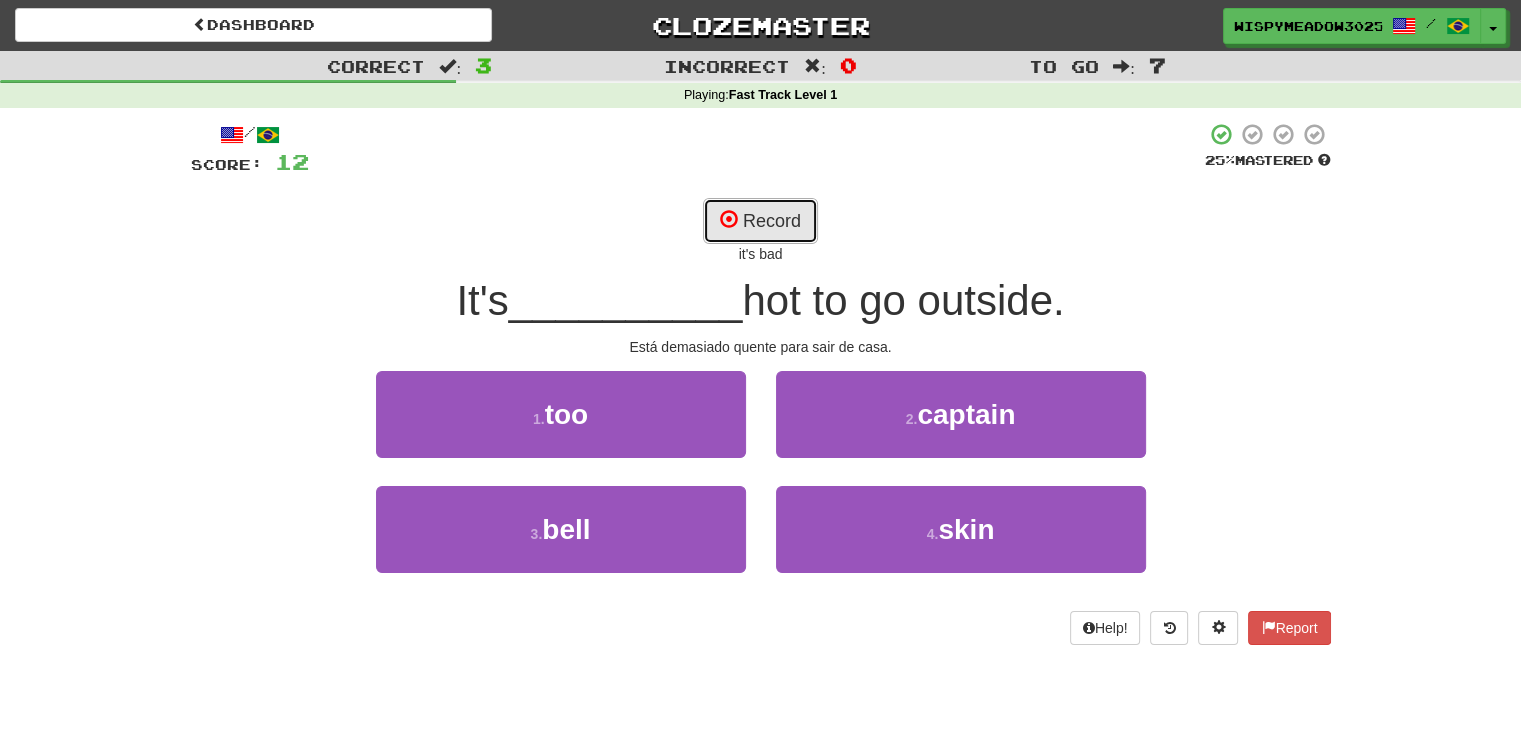 click at bounding box center [729, 219] 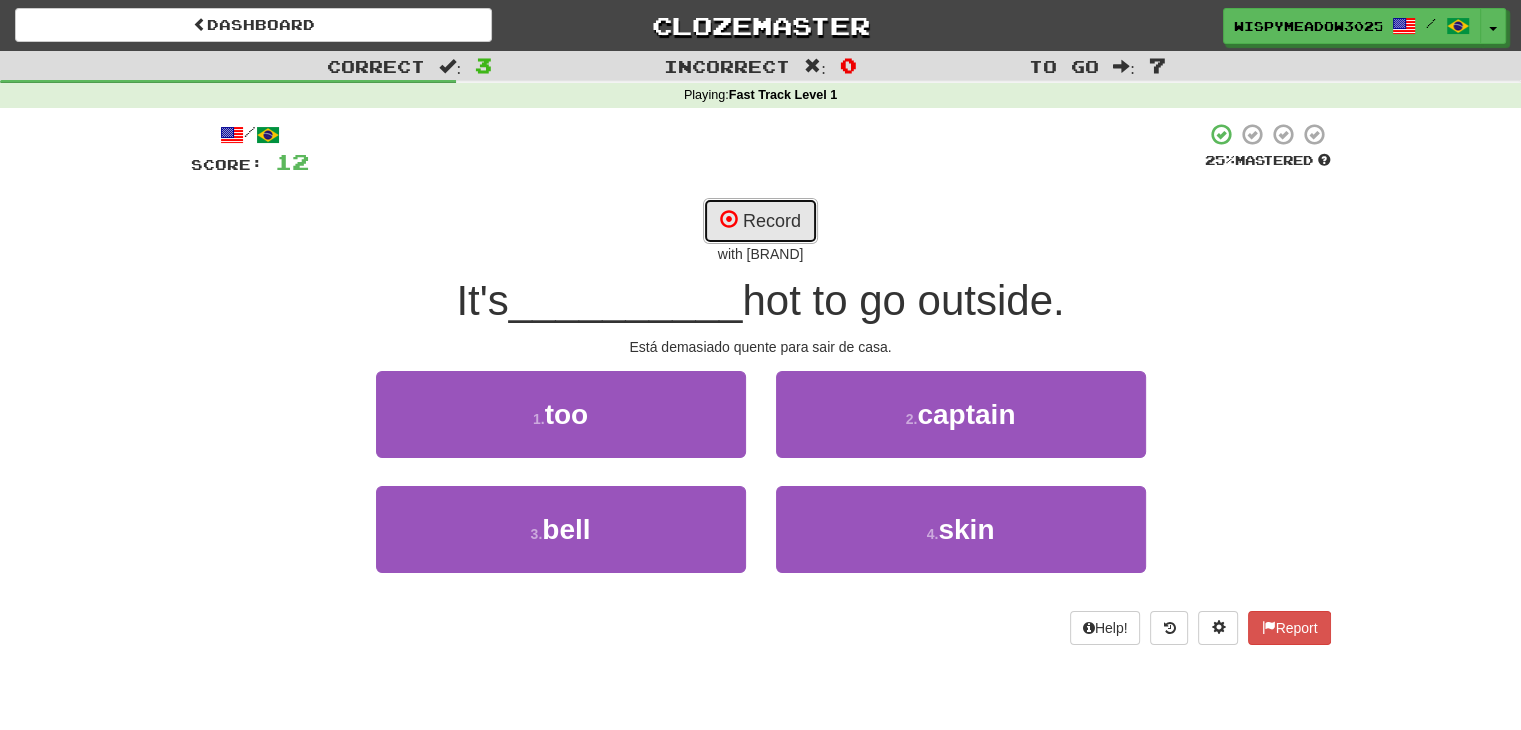 click at bounding box center (729, 219) 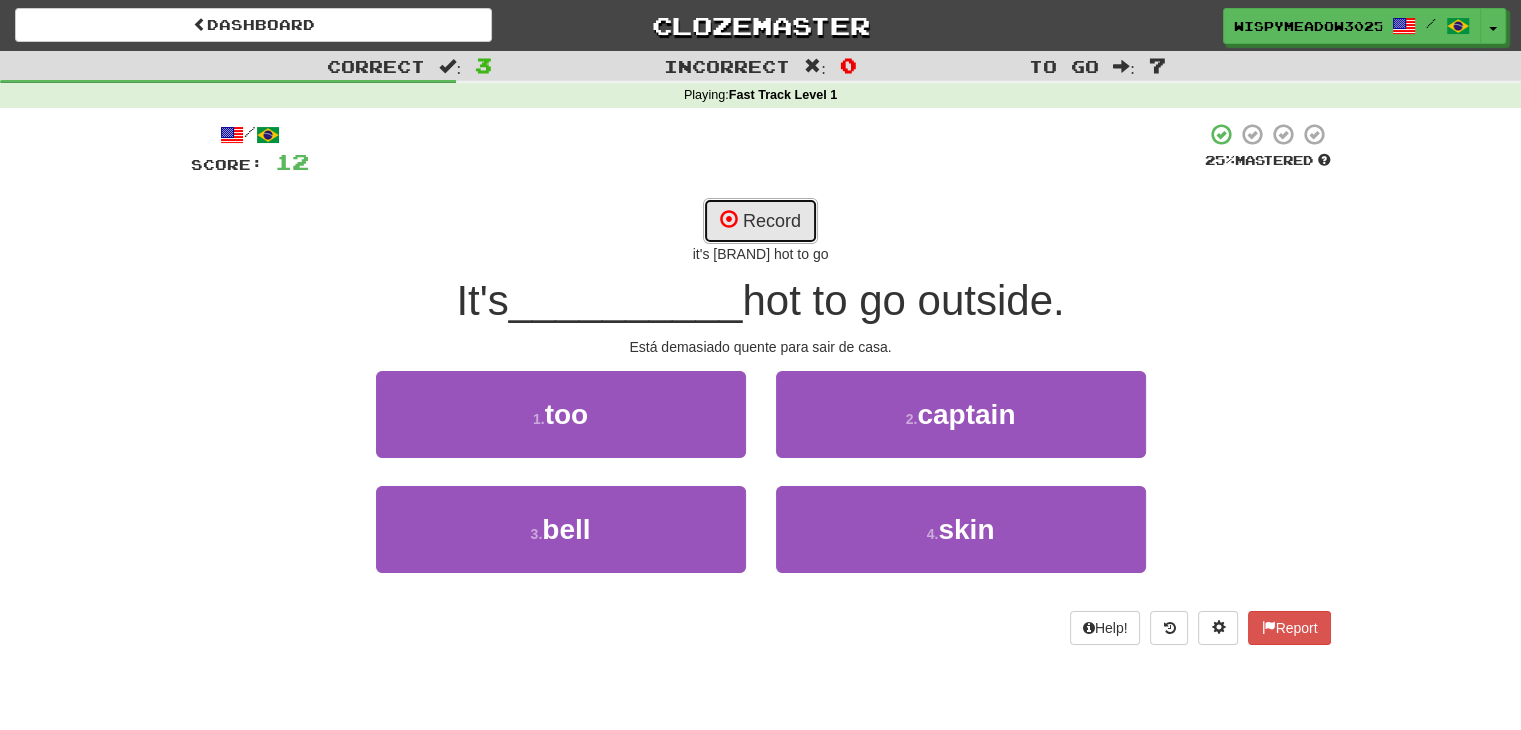 click at bounding box center (729, 219) 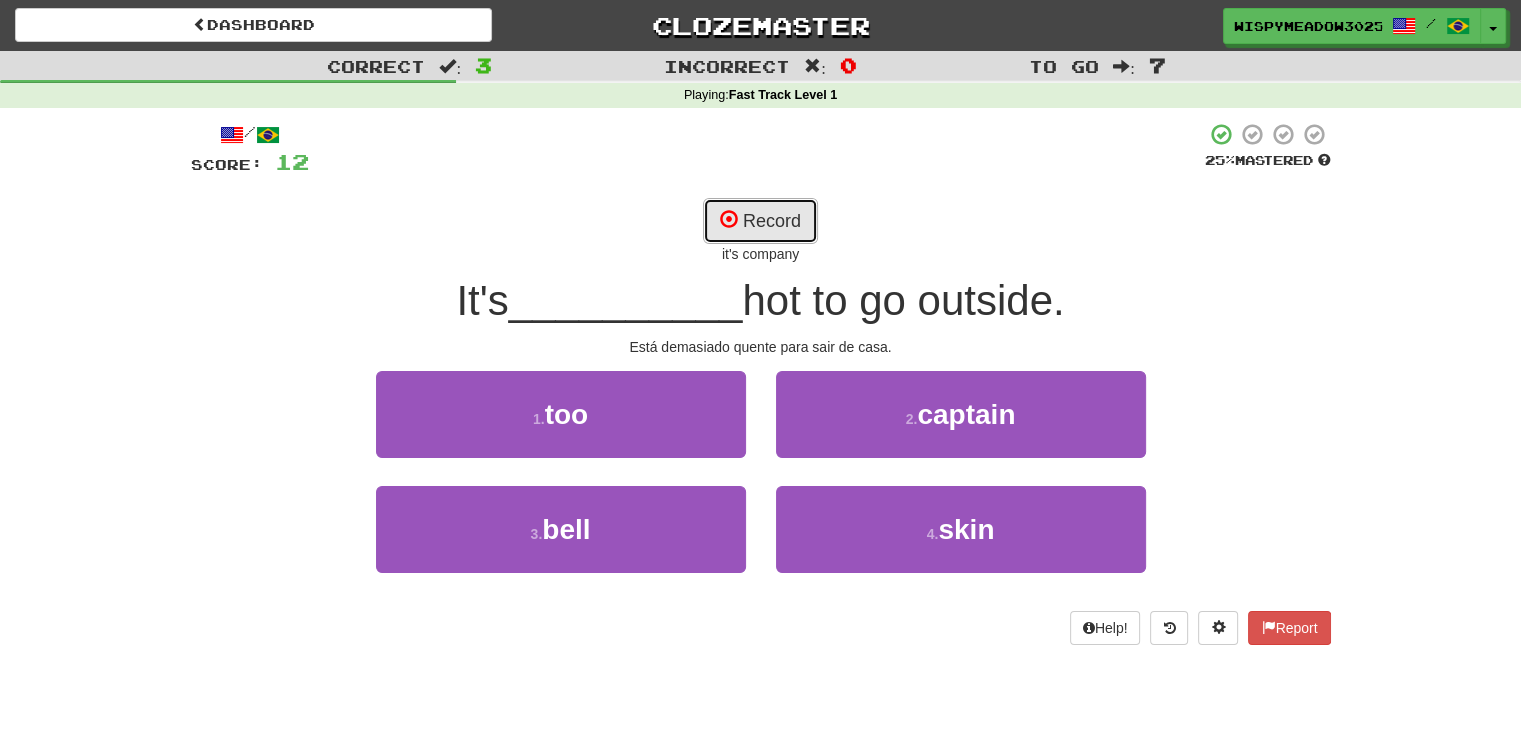 click at bounding box center [729, 219] 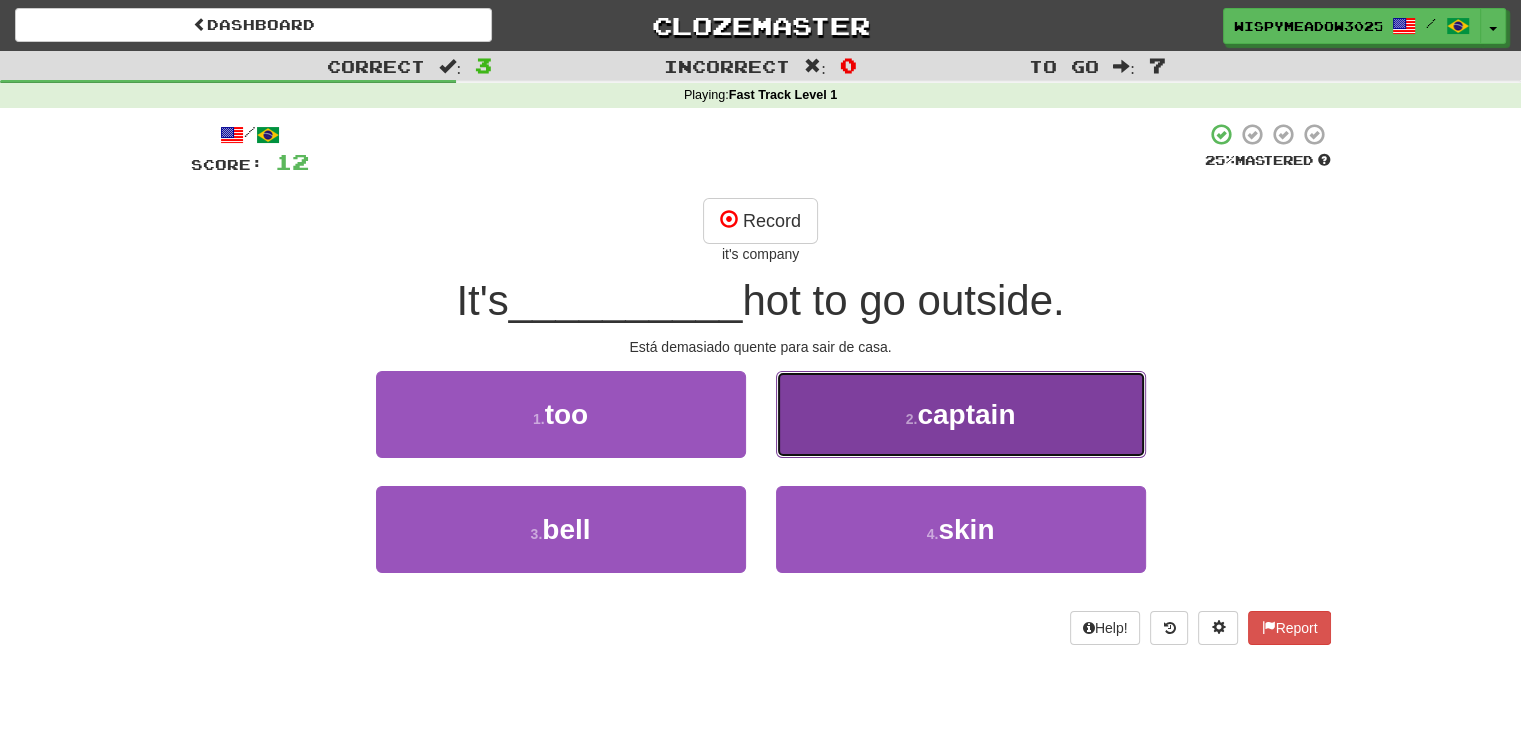 click on "2 .  captain" at bounding box center (961, 414) 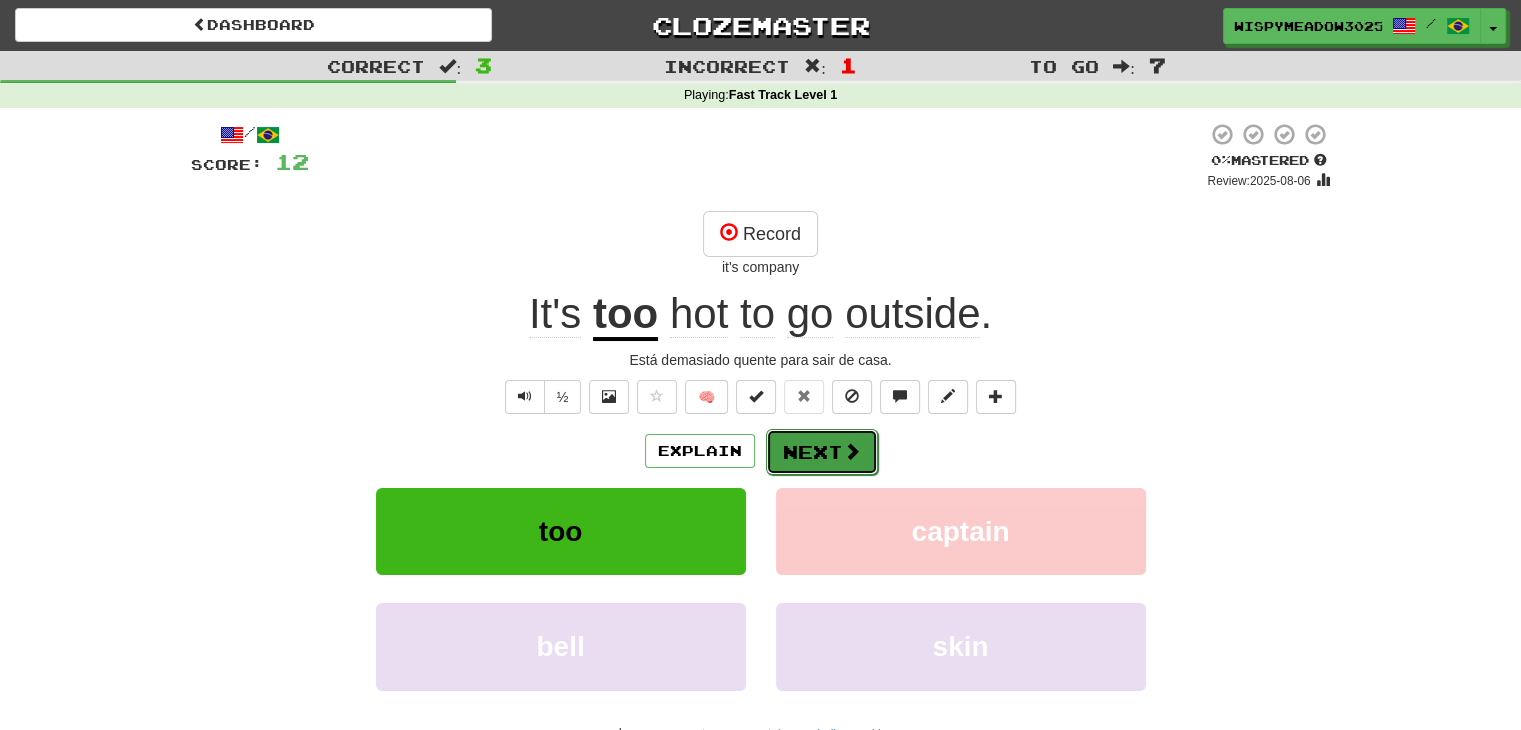 click at bounding box center [852, 451] 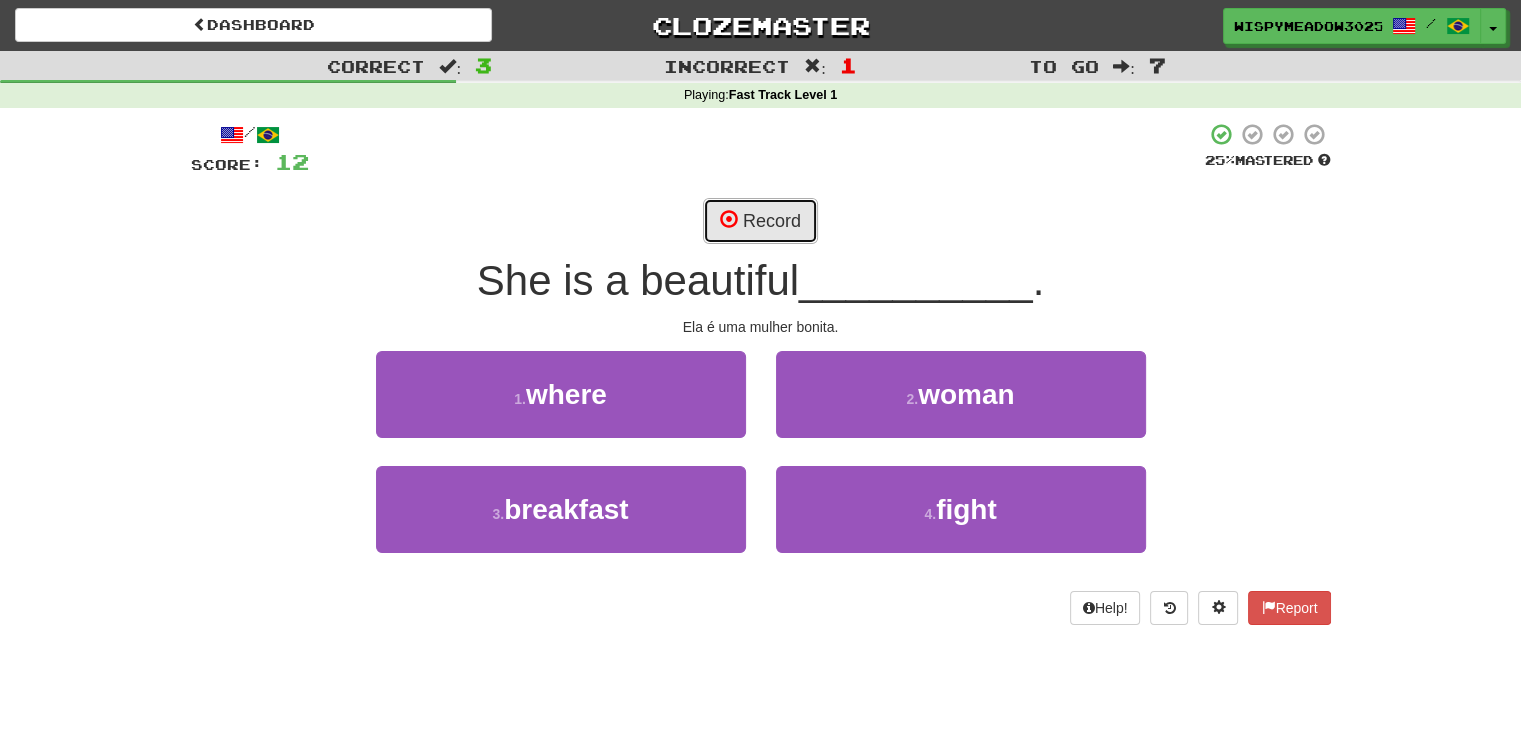 click on "Record" at bounding box center [760, 221] 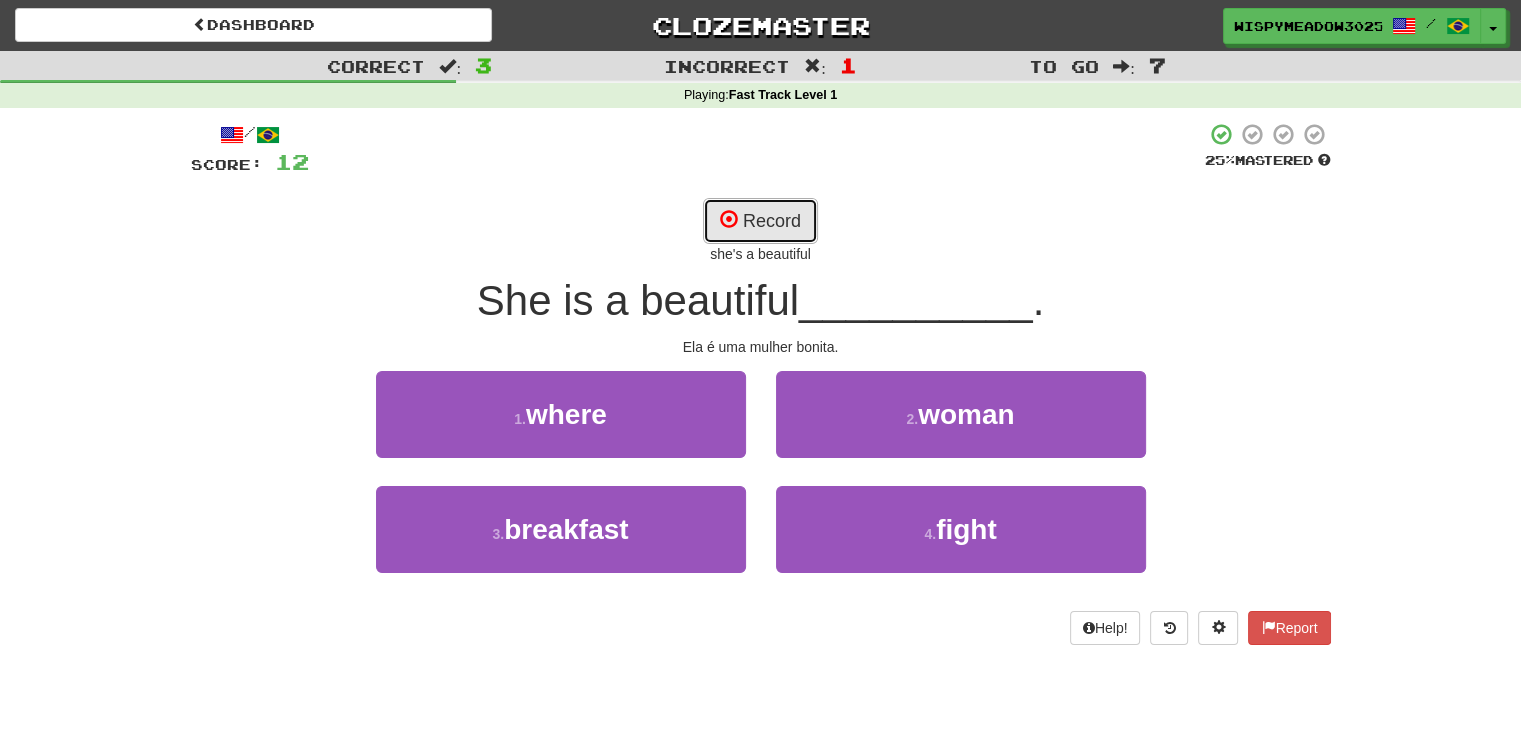 click on "Record" at bounding box center [760, 221] 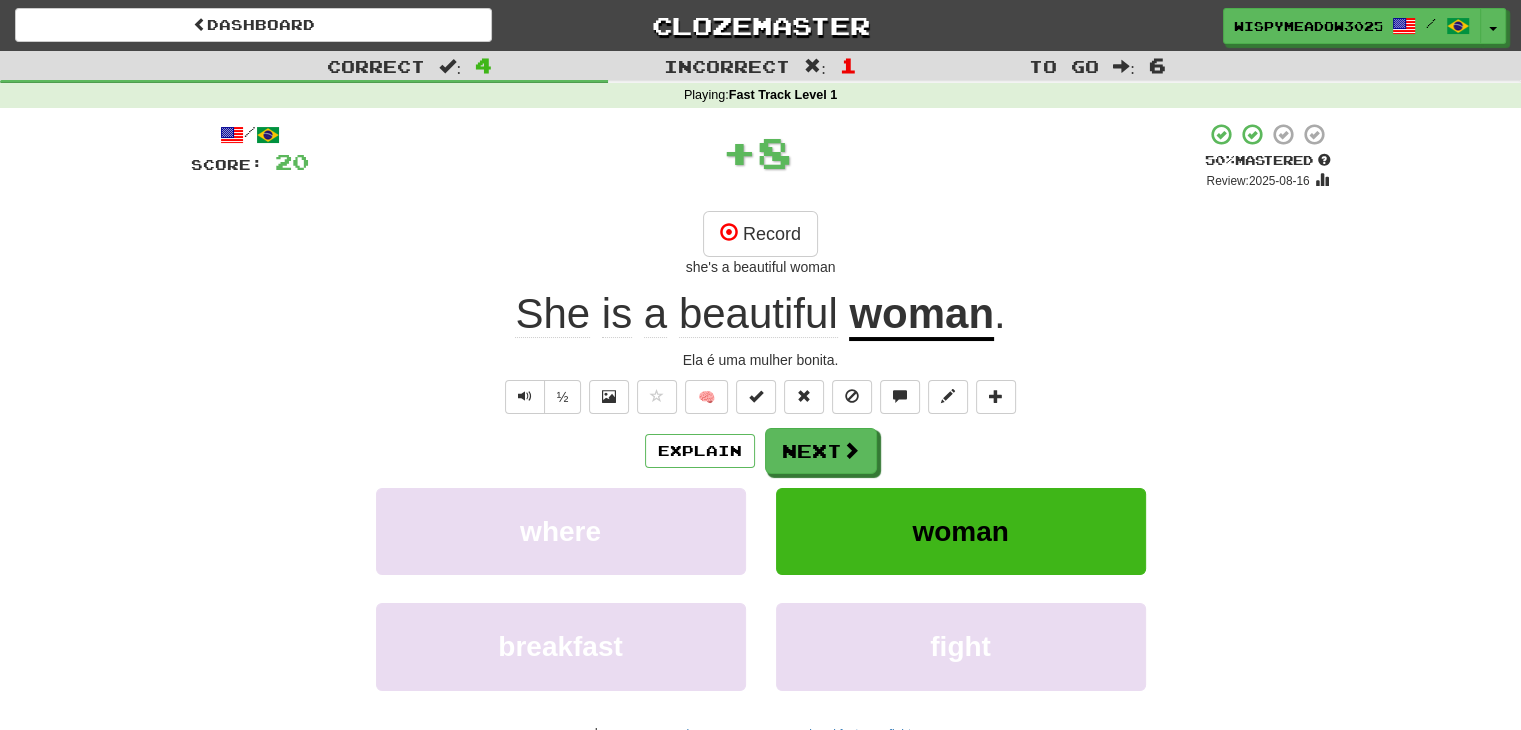 click on "woman" at bounding box center (921, 315) 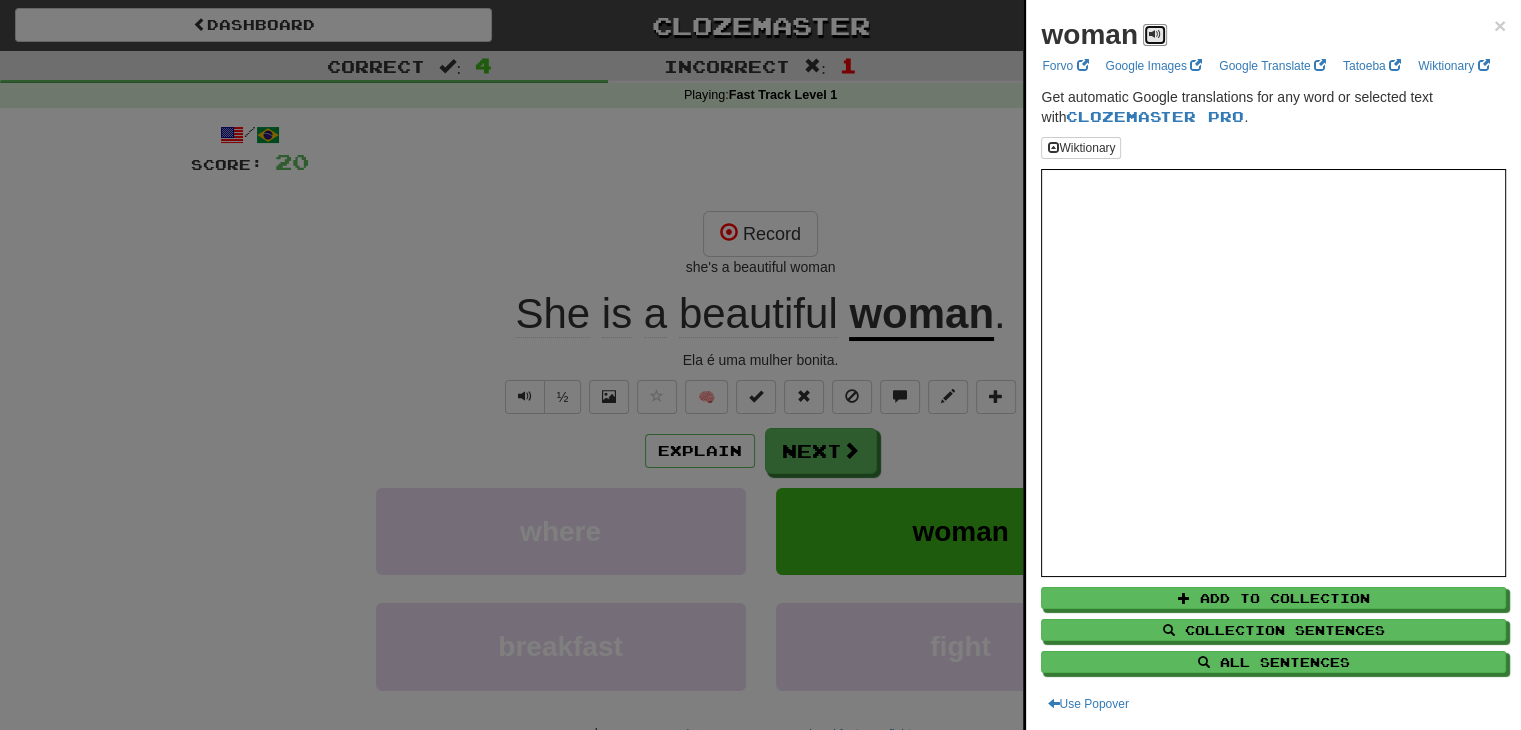 click on "woman" at bounding box center [1103, 35] 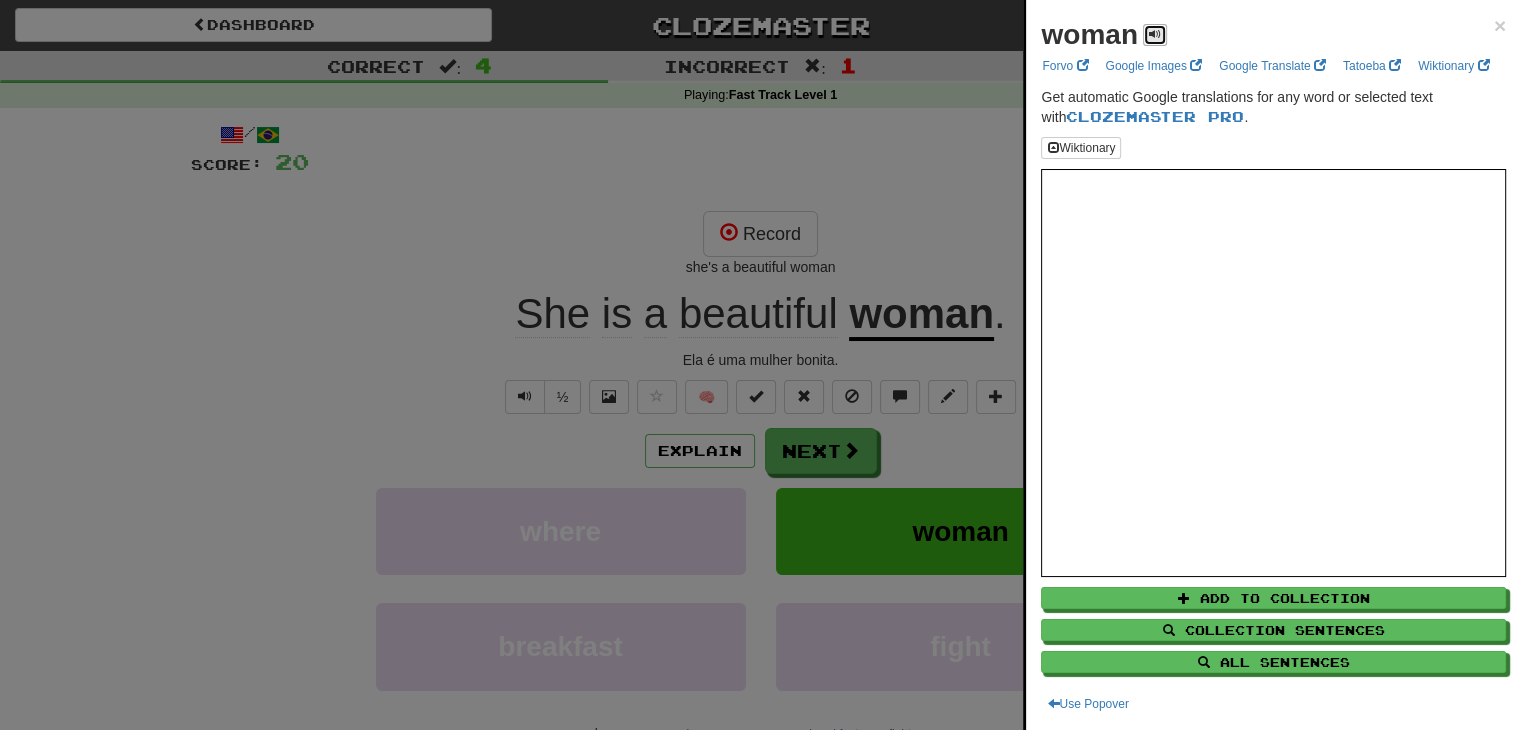 click at bounding box center [1155, 35] 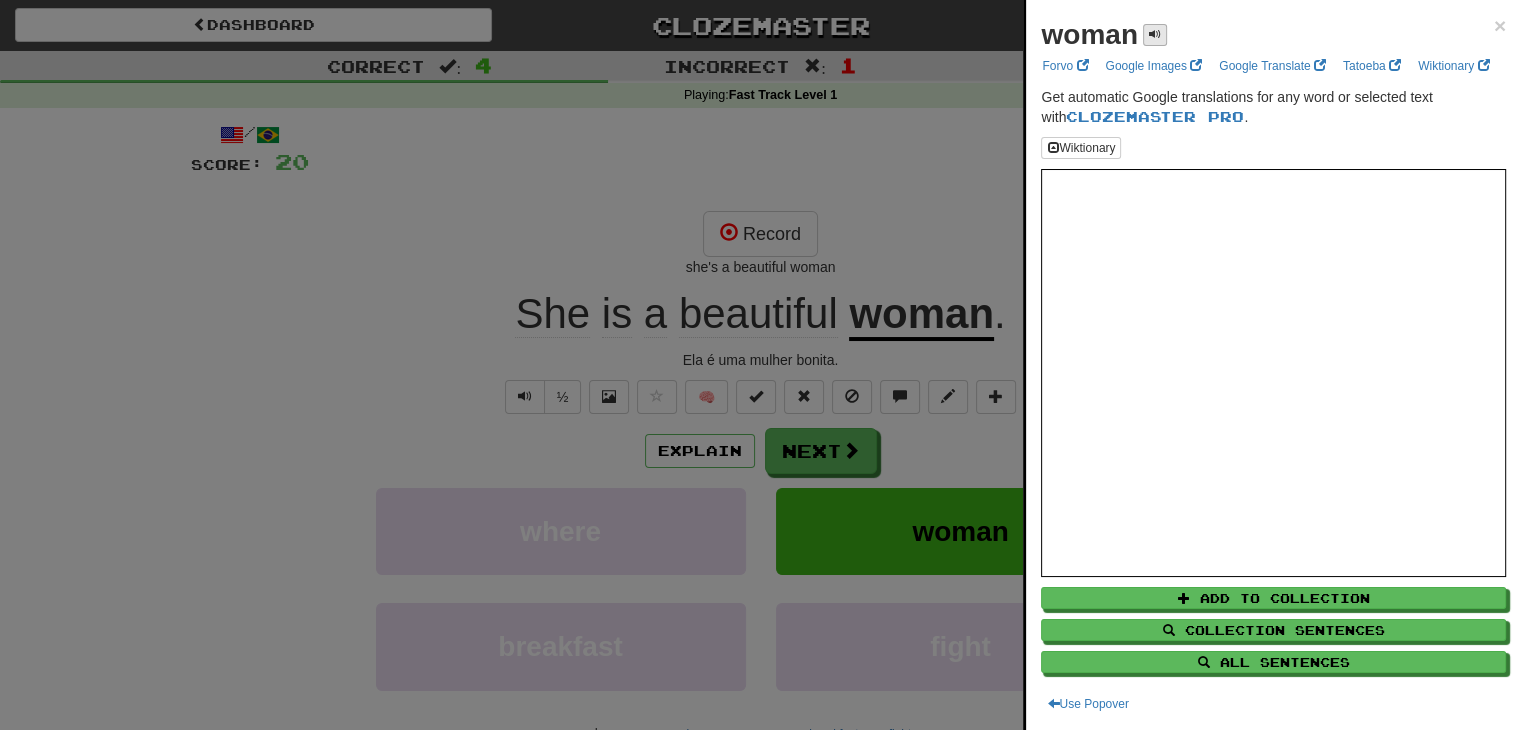 click on "woman ×" at bounding box center [1273, 35] 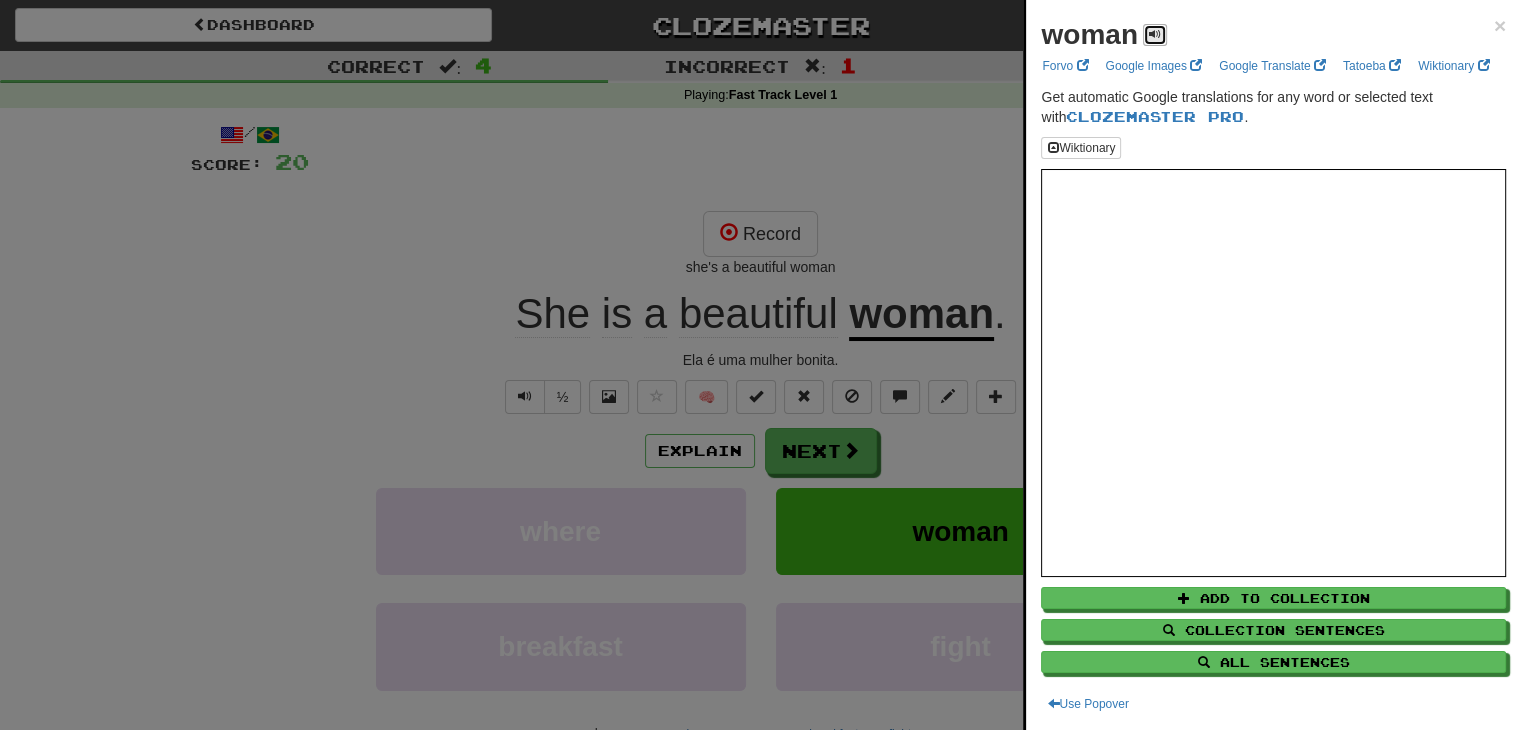 click at bounding box center (1155, 35) 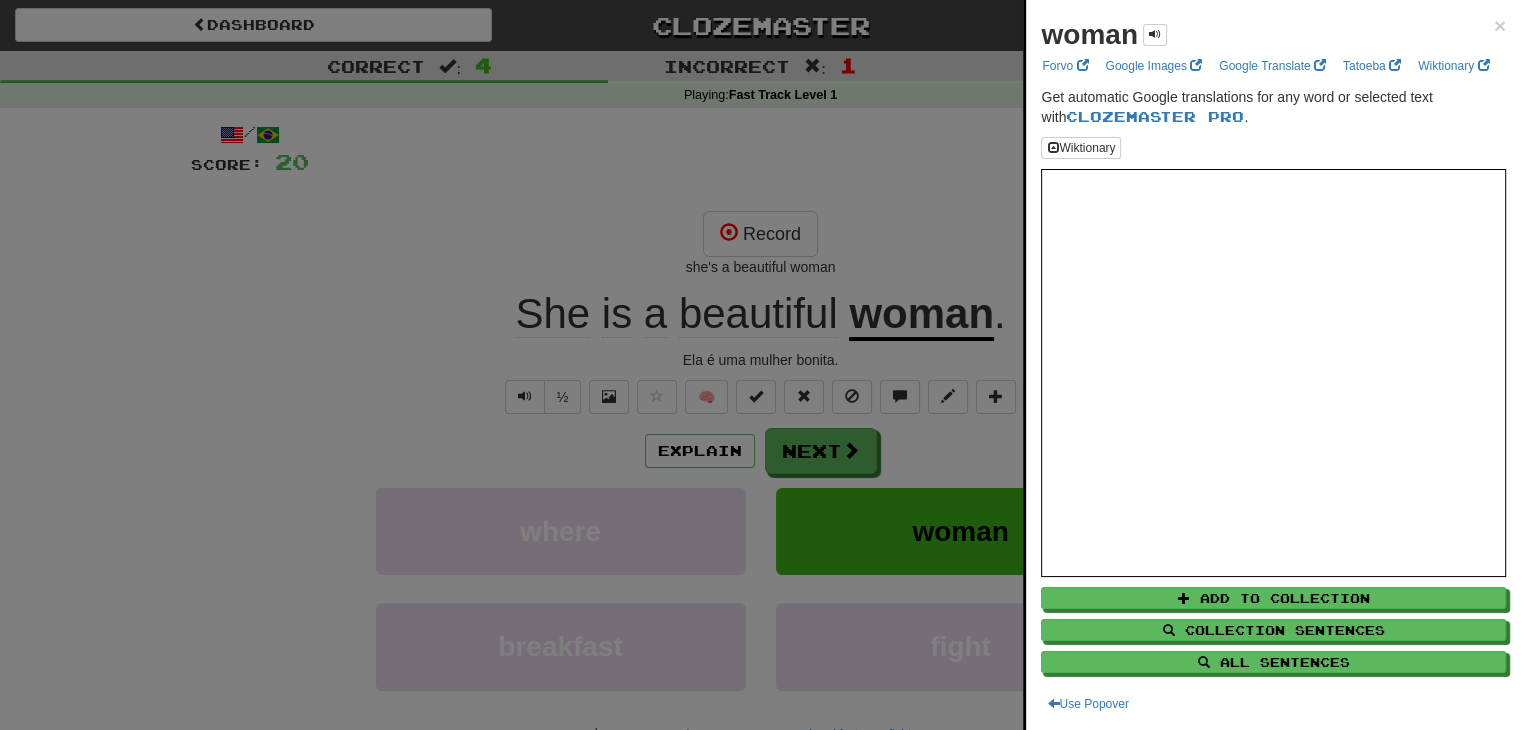 click on "woman × Forvo   Google Images   Google Translate   Tatoeba   Wiktionary   Get automatic Google translations for any word or selected text with  Clozemaster Pro .  Wiktionary   Add to Collection   Collection Sentences   All Sentences  Use Popover" at bounding box center (1273, 365) 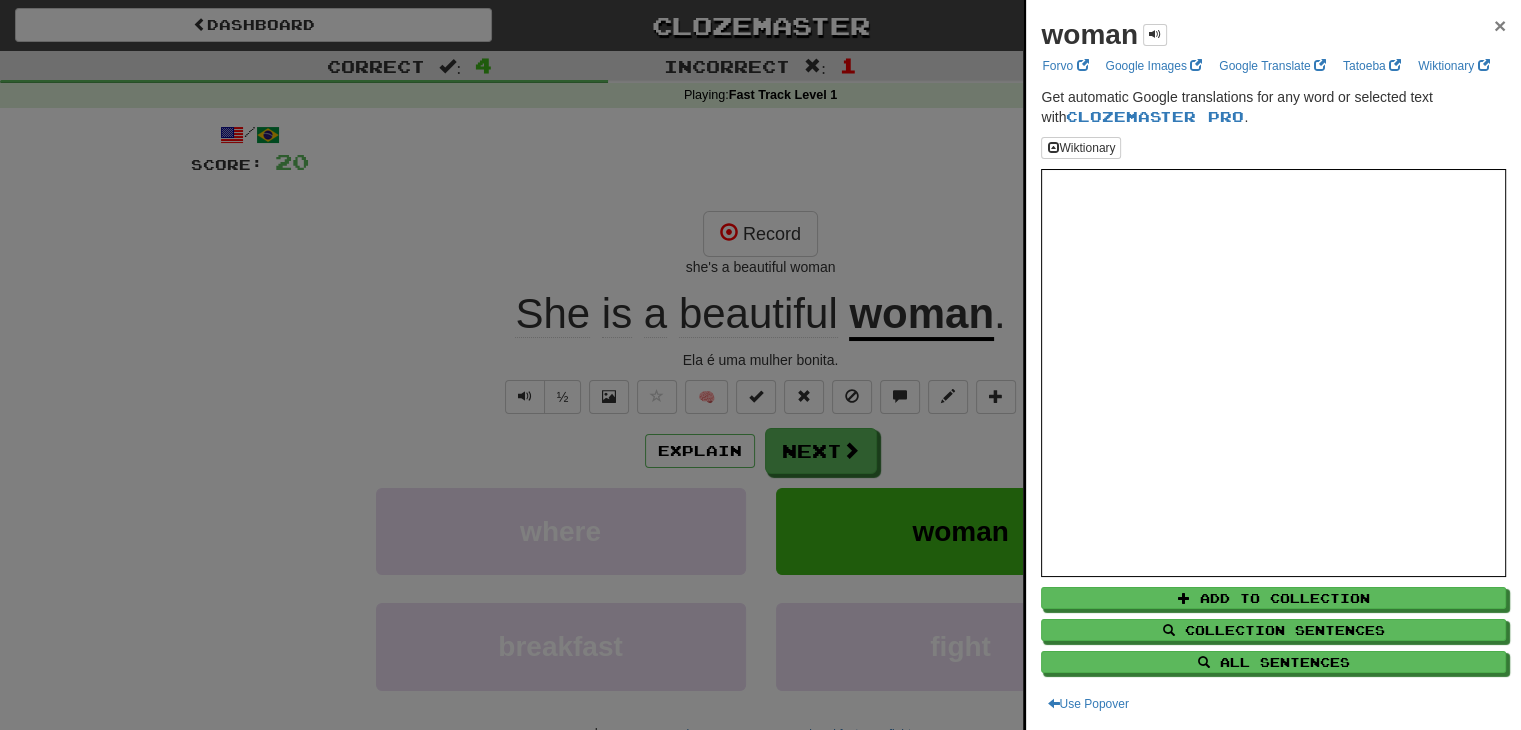 click on "×" at bounding box center (1500, 25) 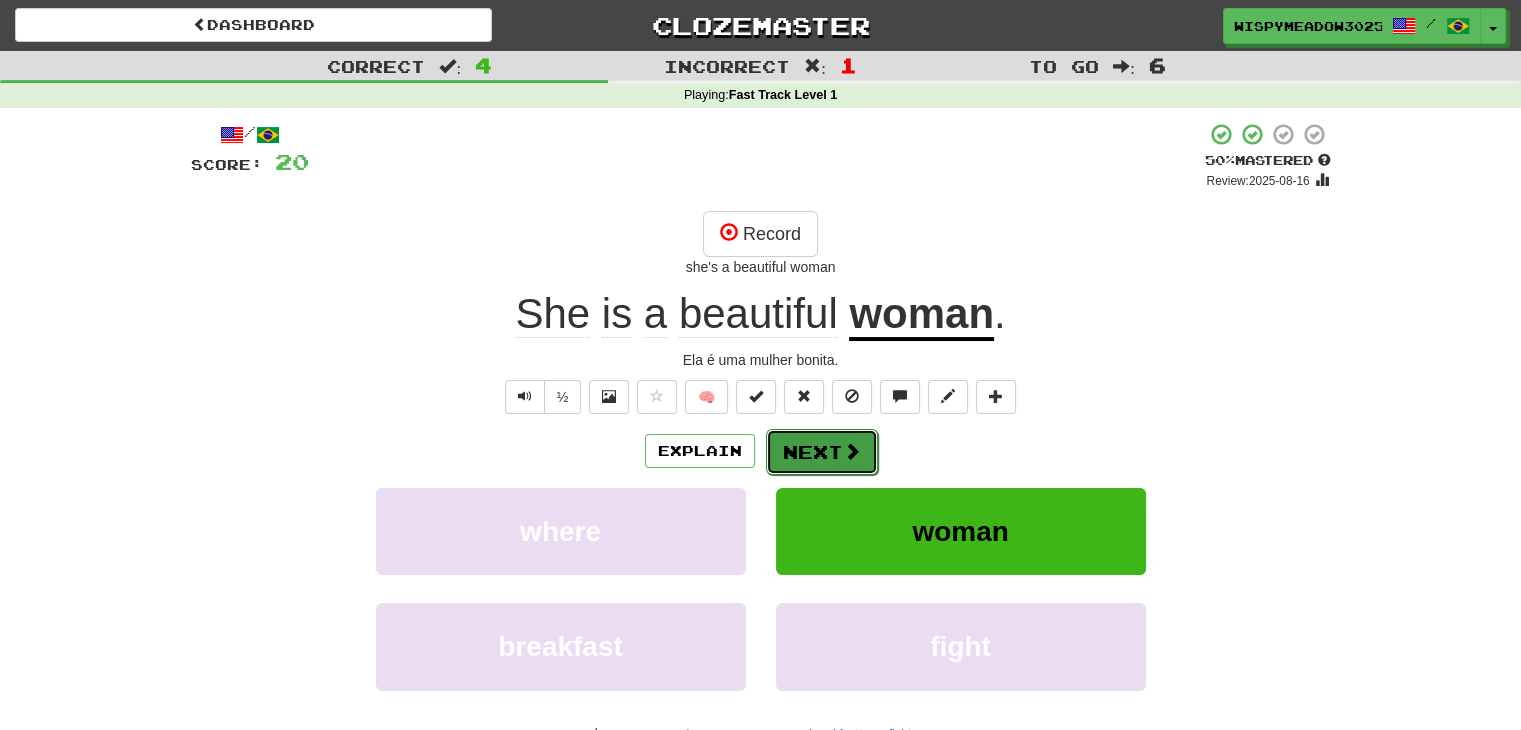 click on "Next" at bounding box center (822, 452) 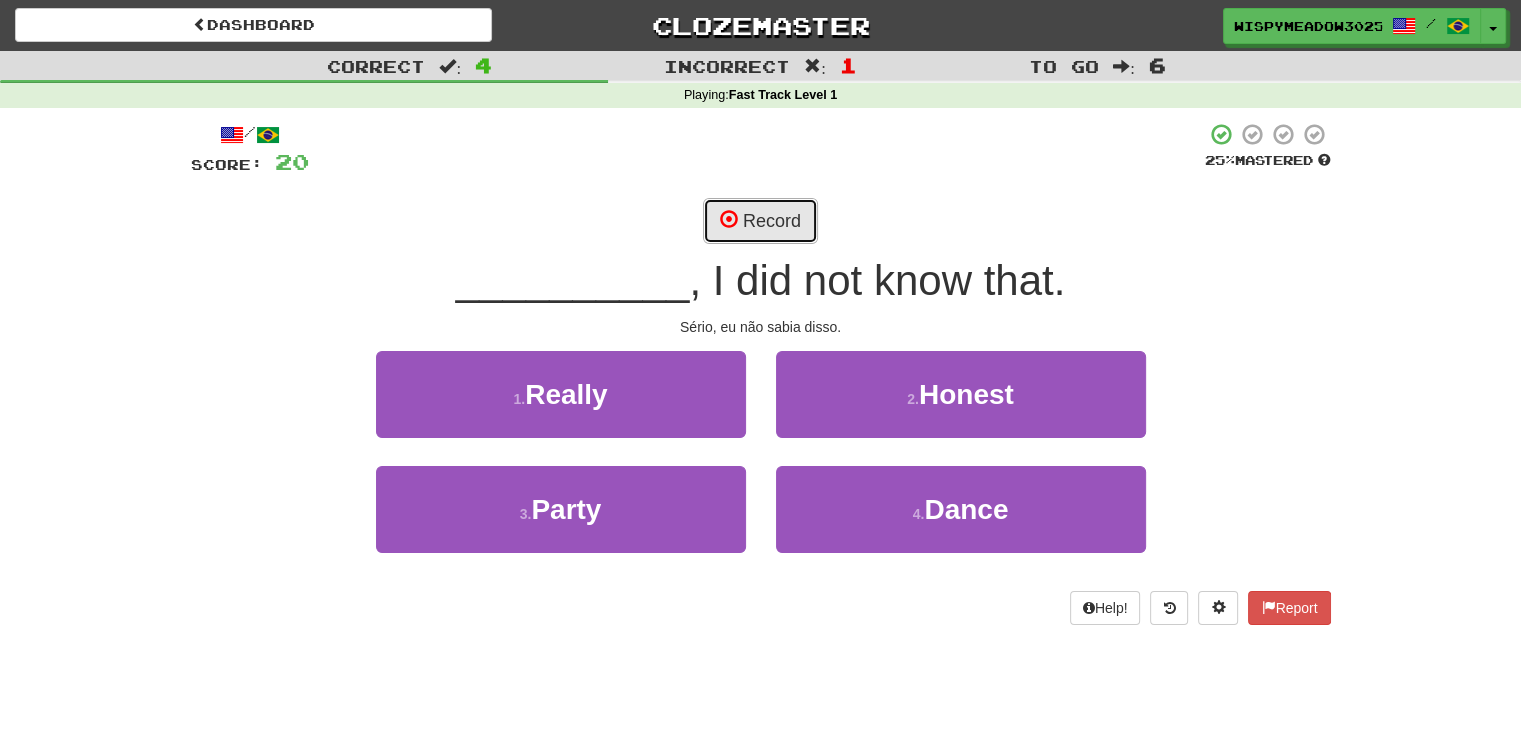 click at bounding box center [729, 219] 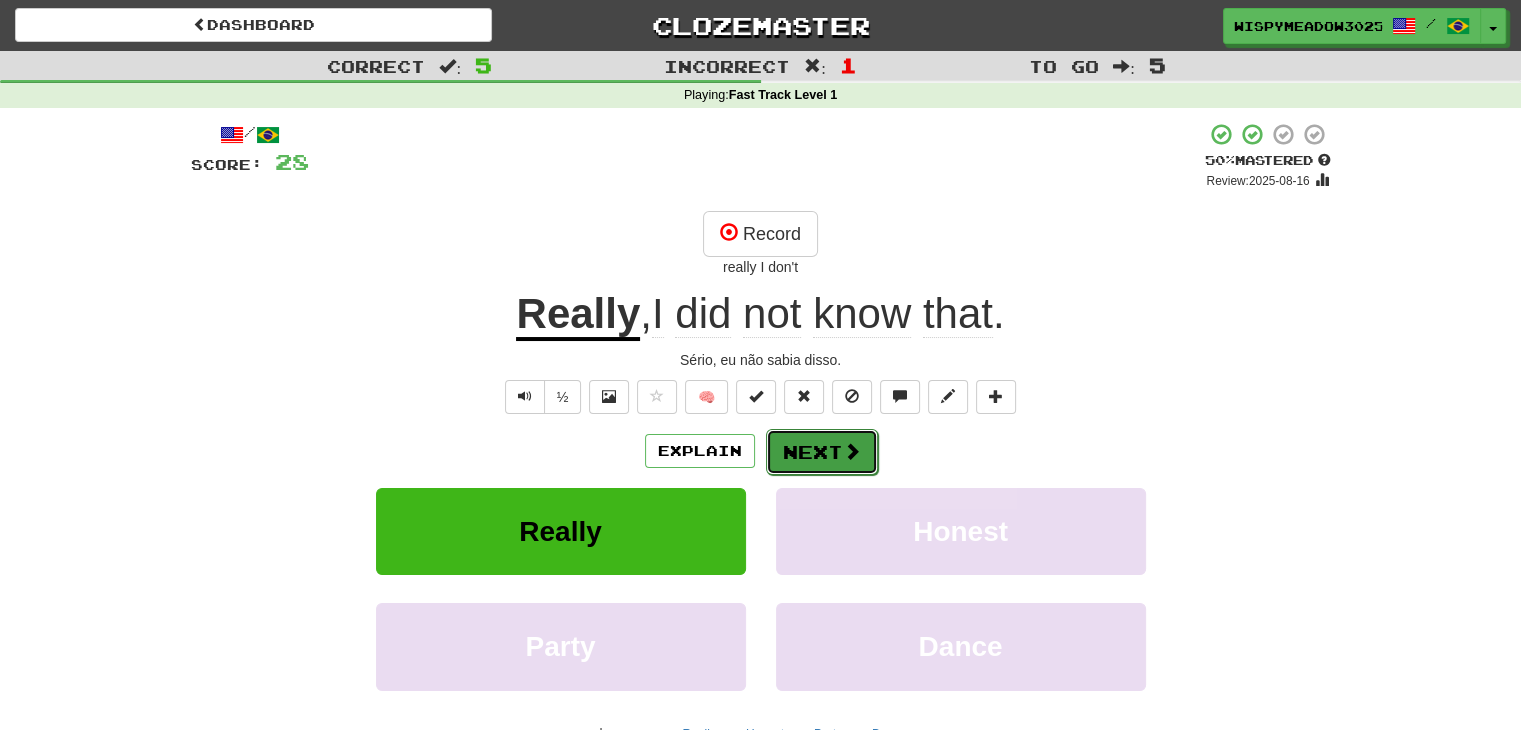click on "Next" at bounding box center [822, 452] 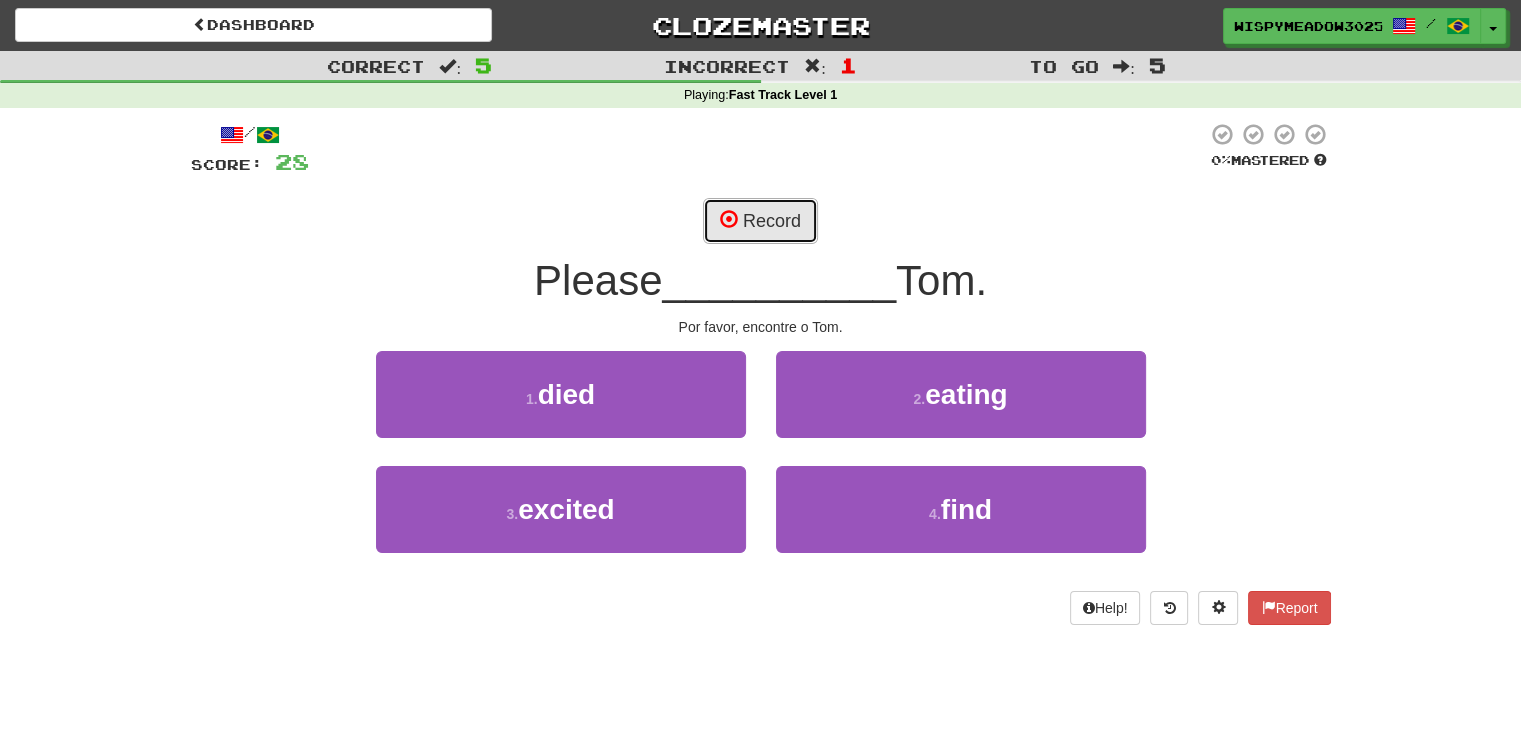 click on "Record" at bounding box center (760, 221) 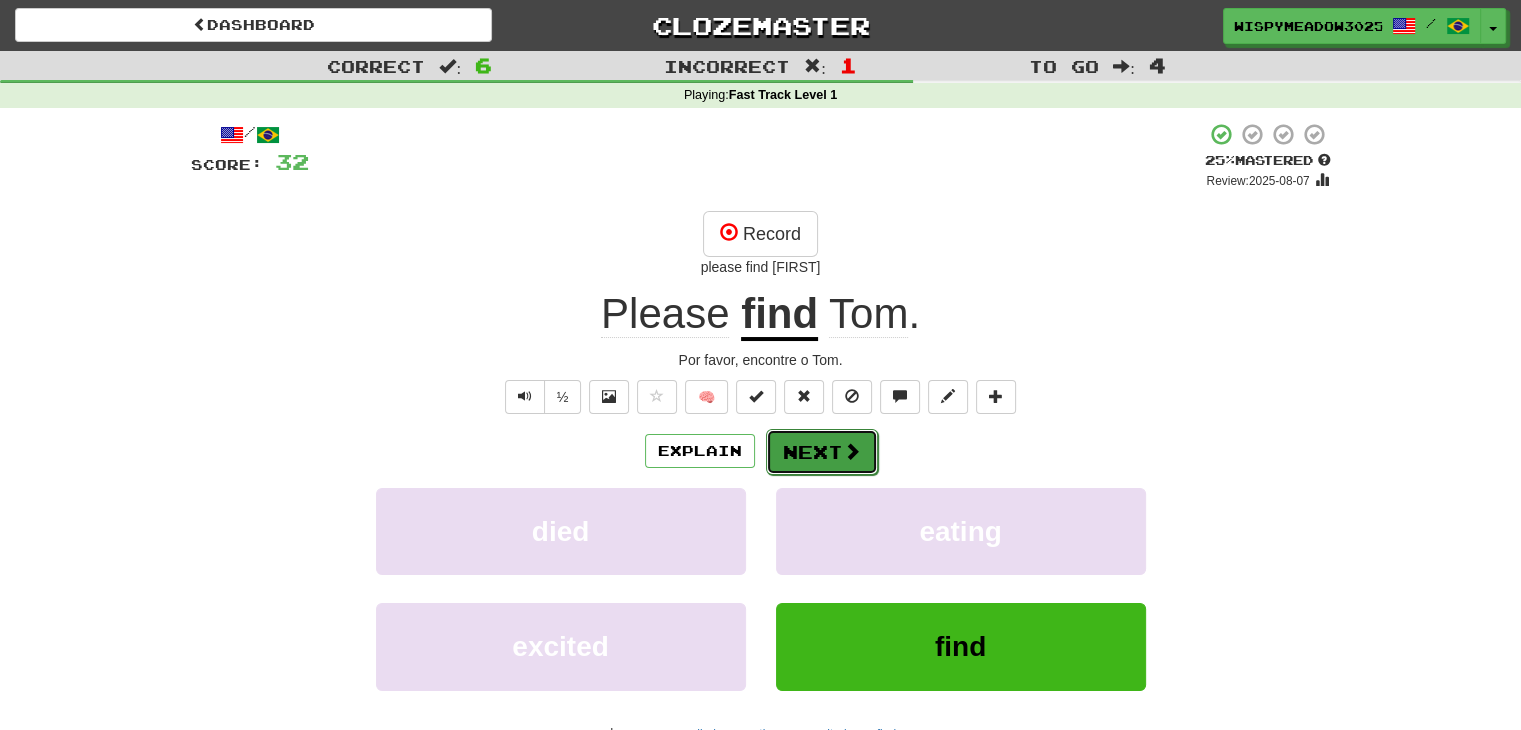 click on "Next" at bounding box center [822, 452] 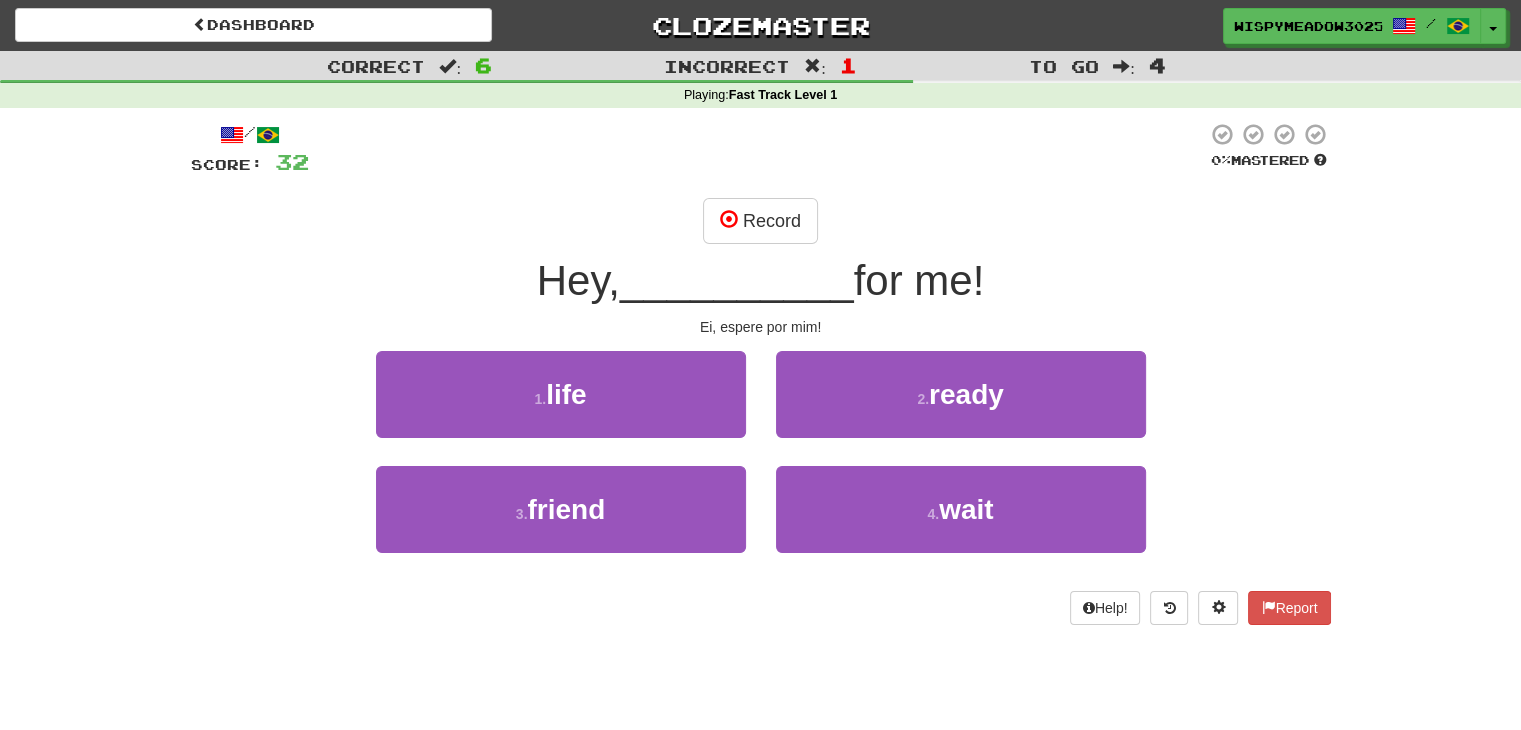 click on "/  Score:   32 0 %  Mastered   Record Hey,  __________  for me! Ei, espere por mim! 1 .  life 2 .  ready 3 .  friend 4 .  wait  Help!  Report" at bounding box center [761, 373] 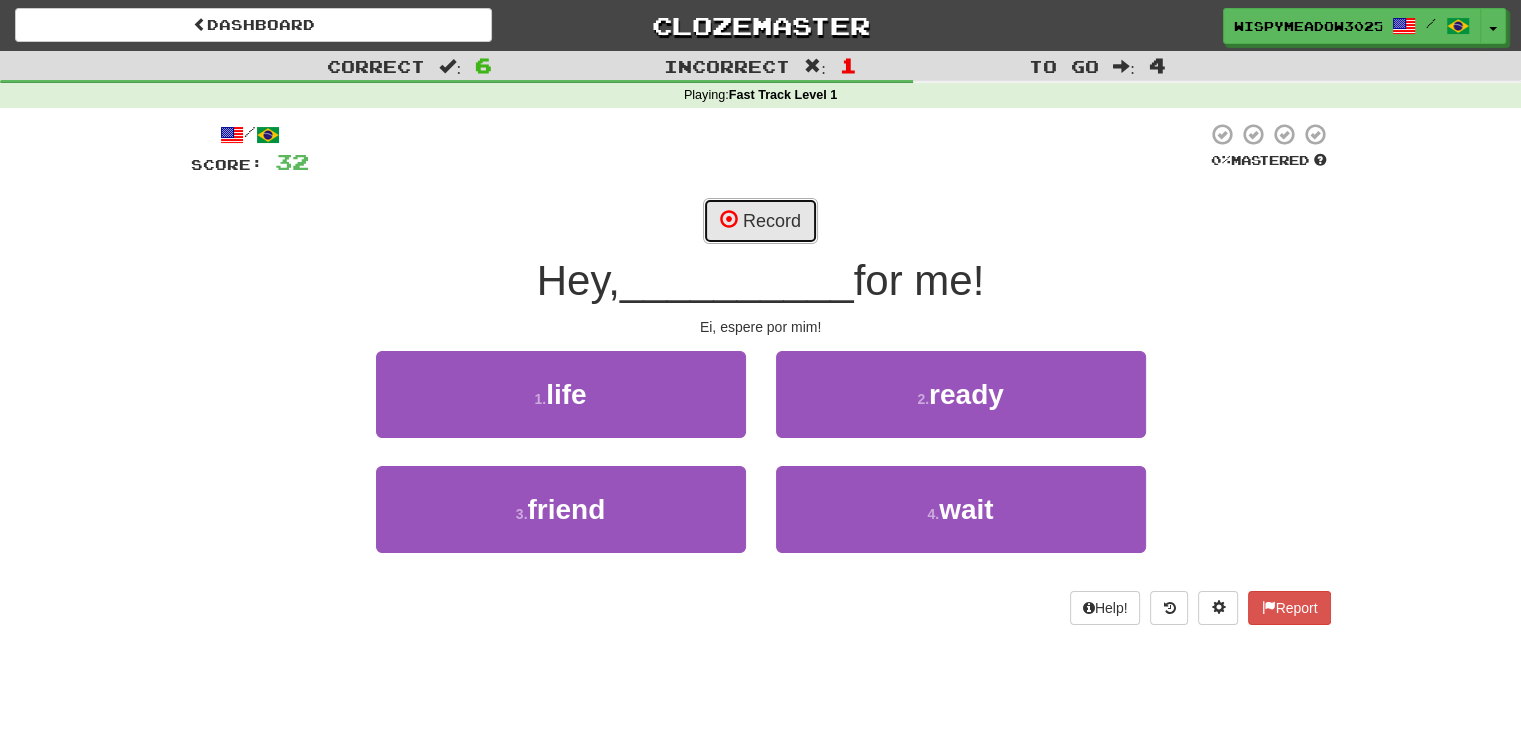 click on "Record" at bounding box center (760, 221) 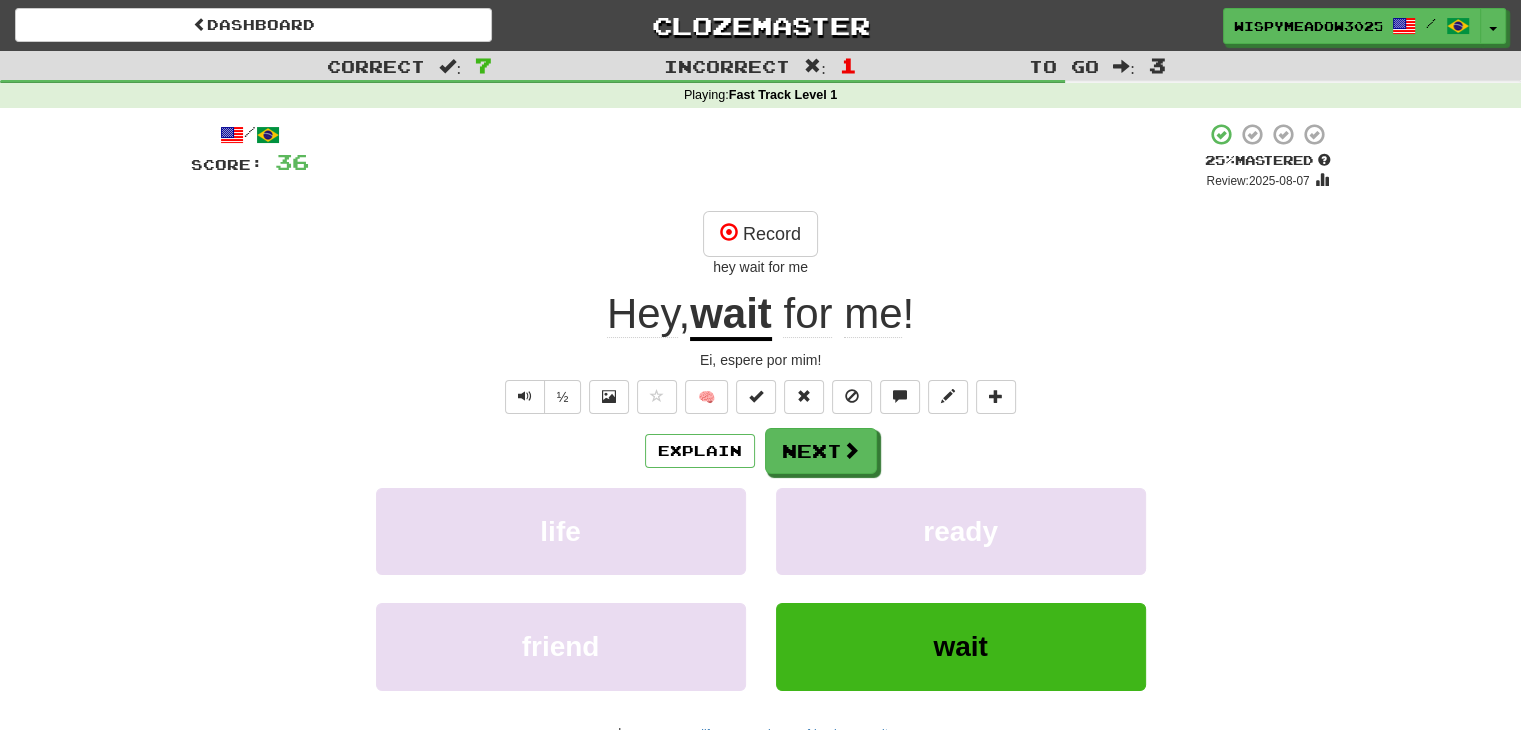 click on "wait" at bounding box center [731, 315] 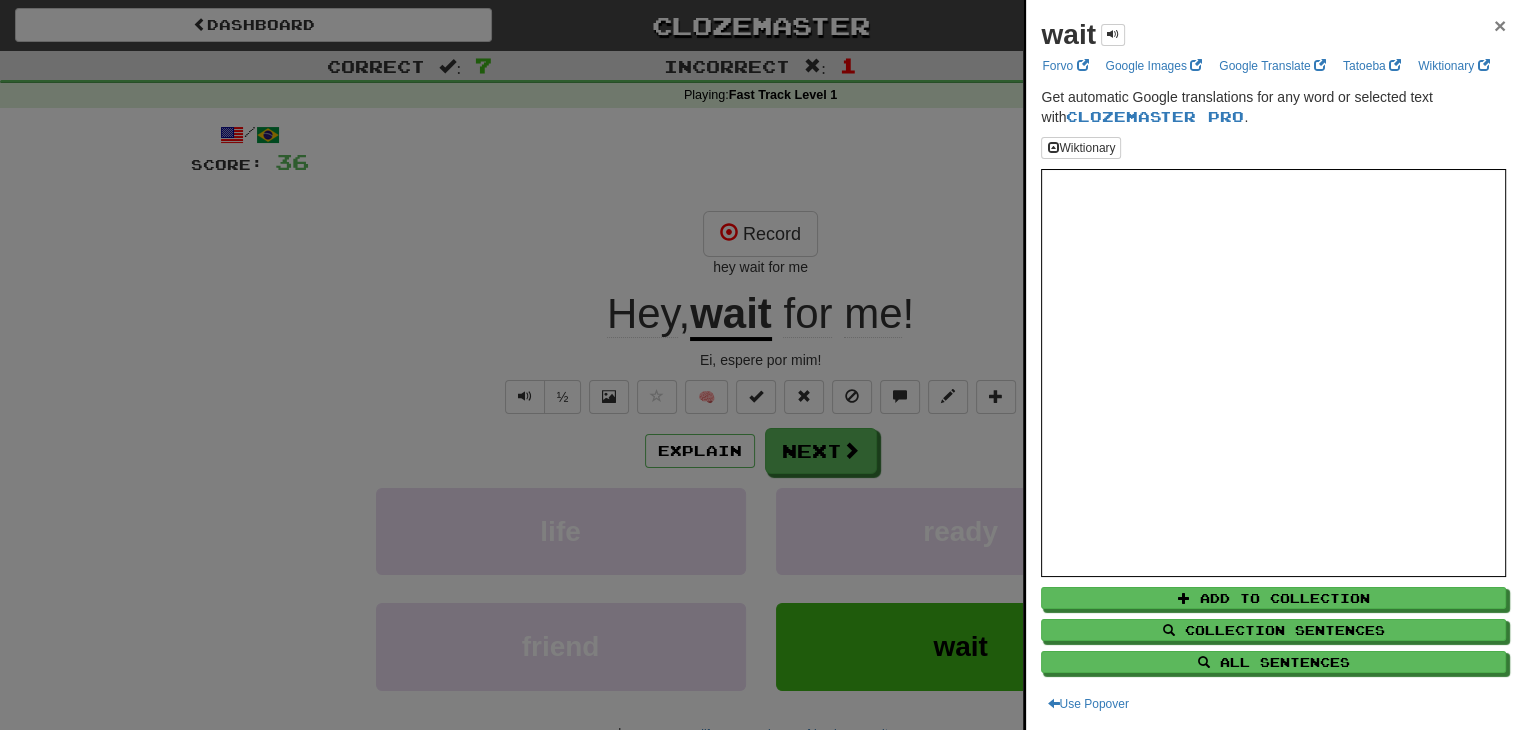 click on "×" at bounding box center [1500, 25] 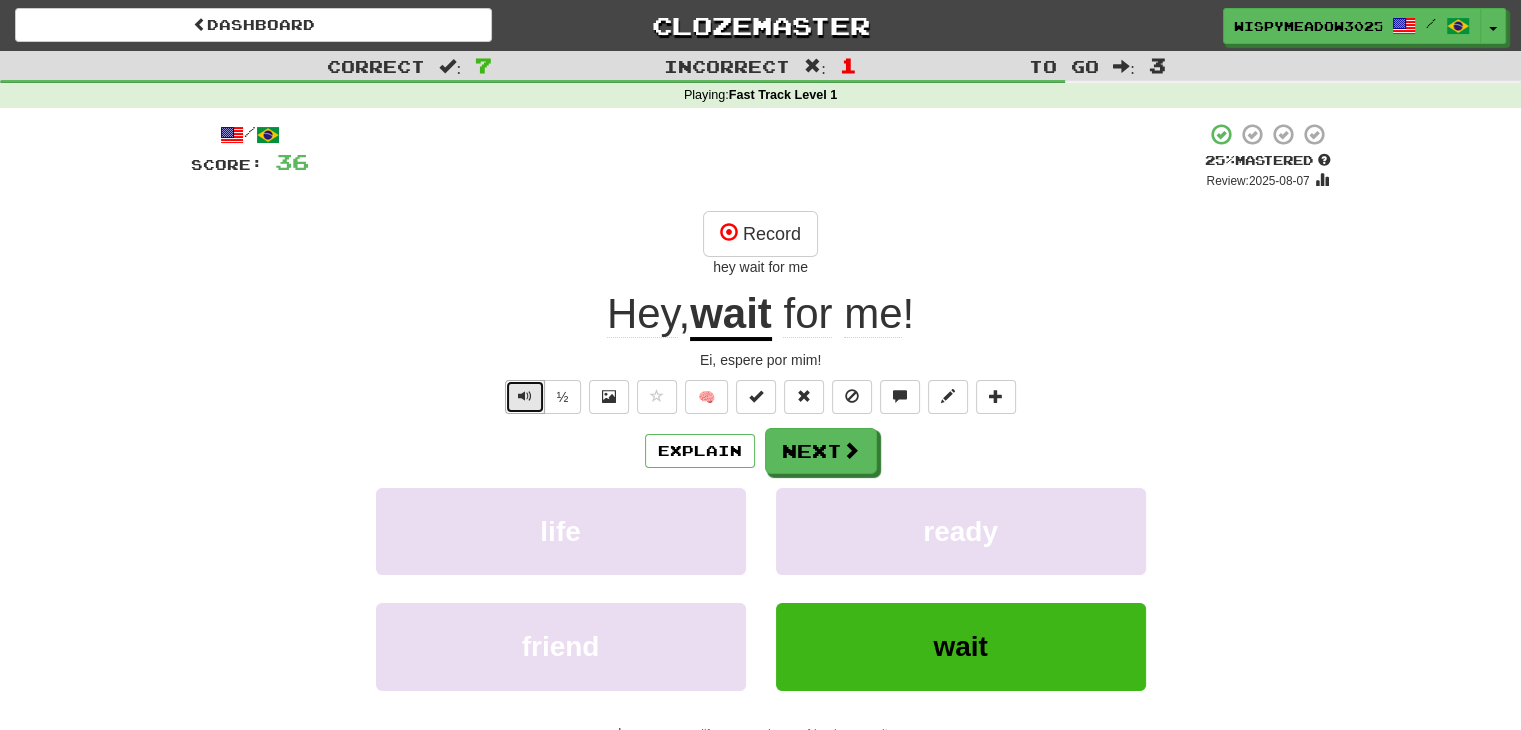 click at bounding box center [525, 397] 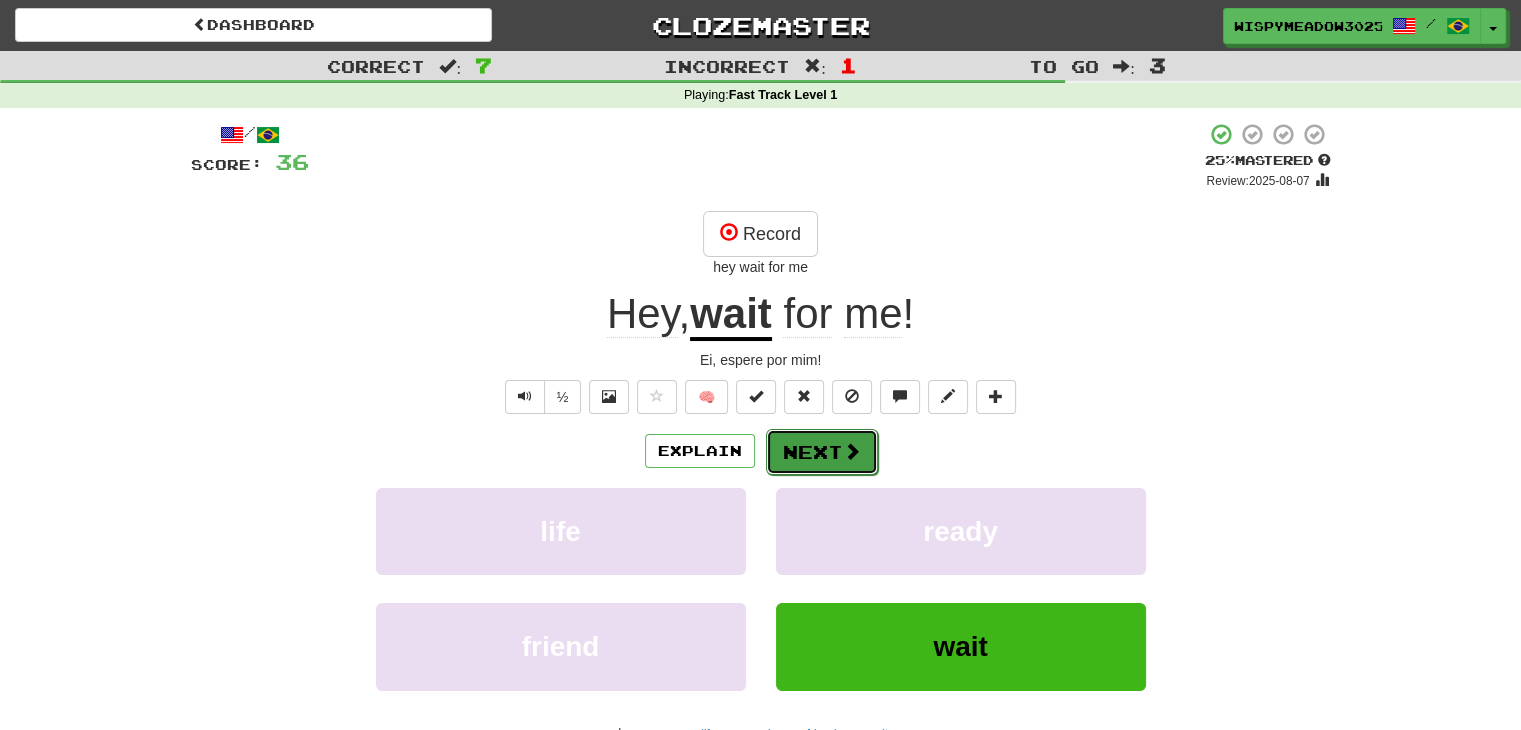 click at bounding box center [852, 451] 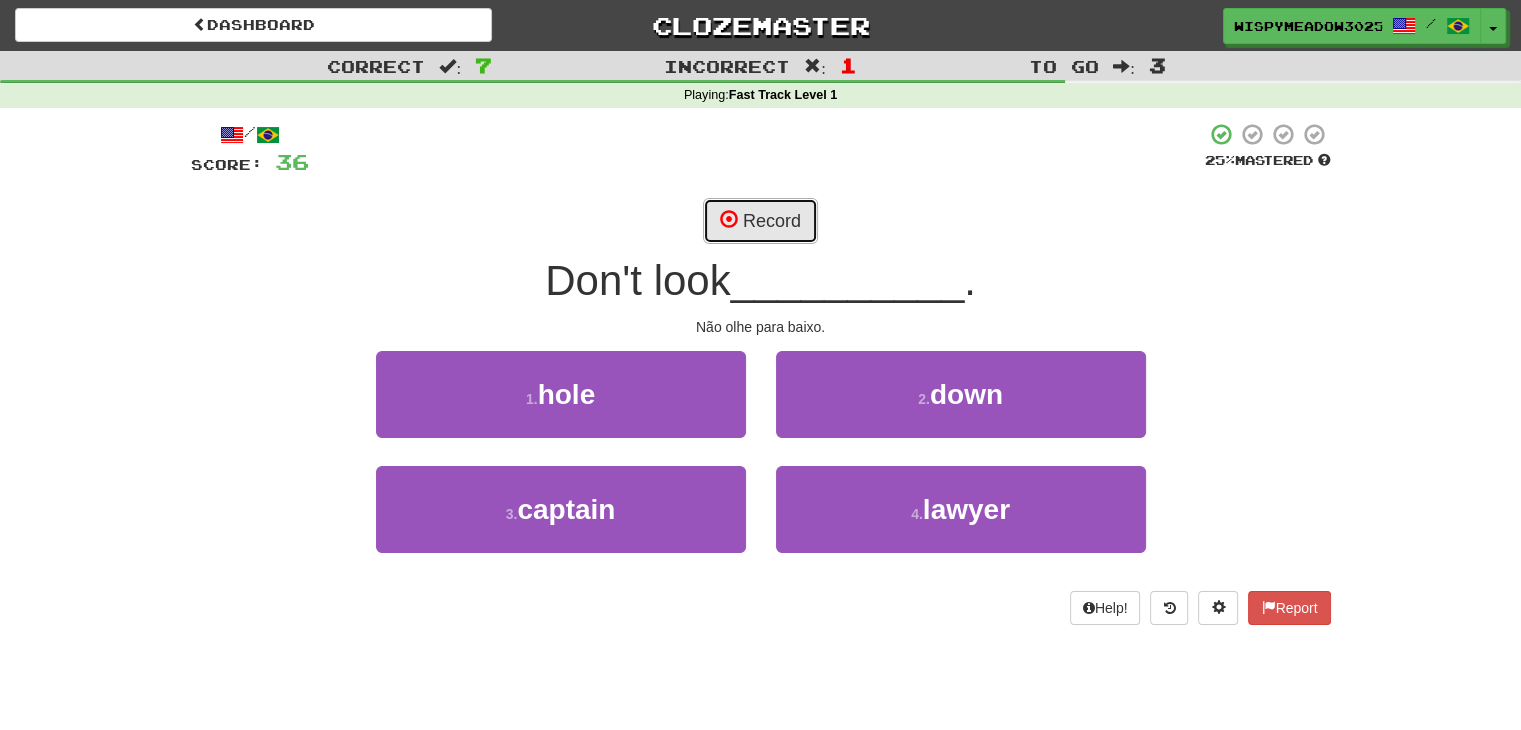 click on "Record" at bounding box center (760, 221) 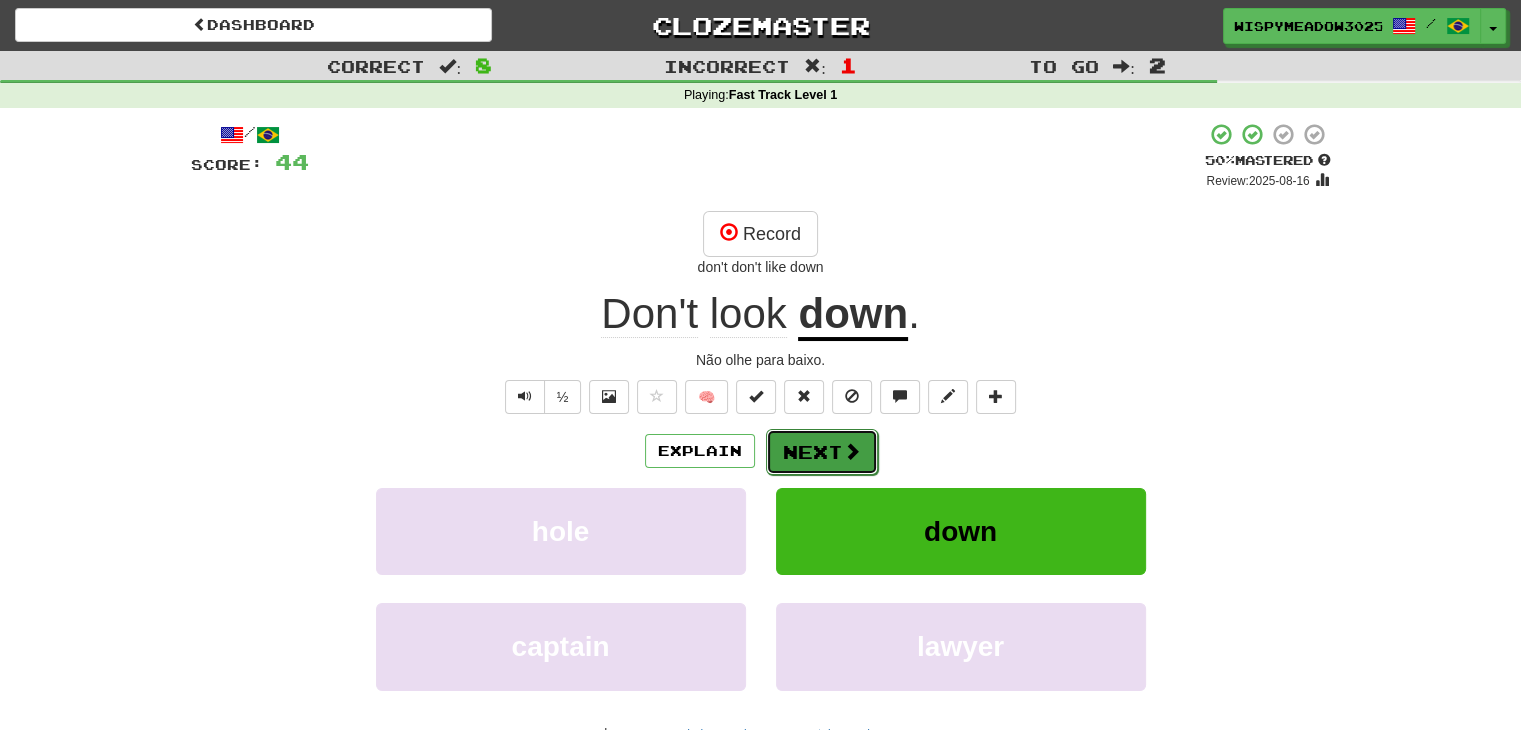 click on "Next" at bounding box center [822, 452] 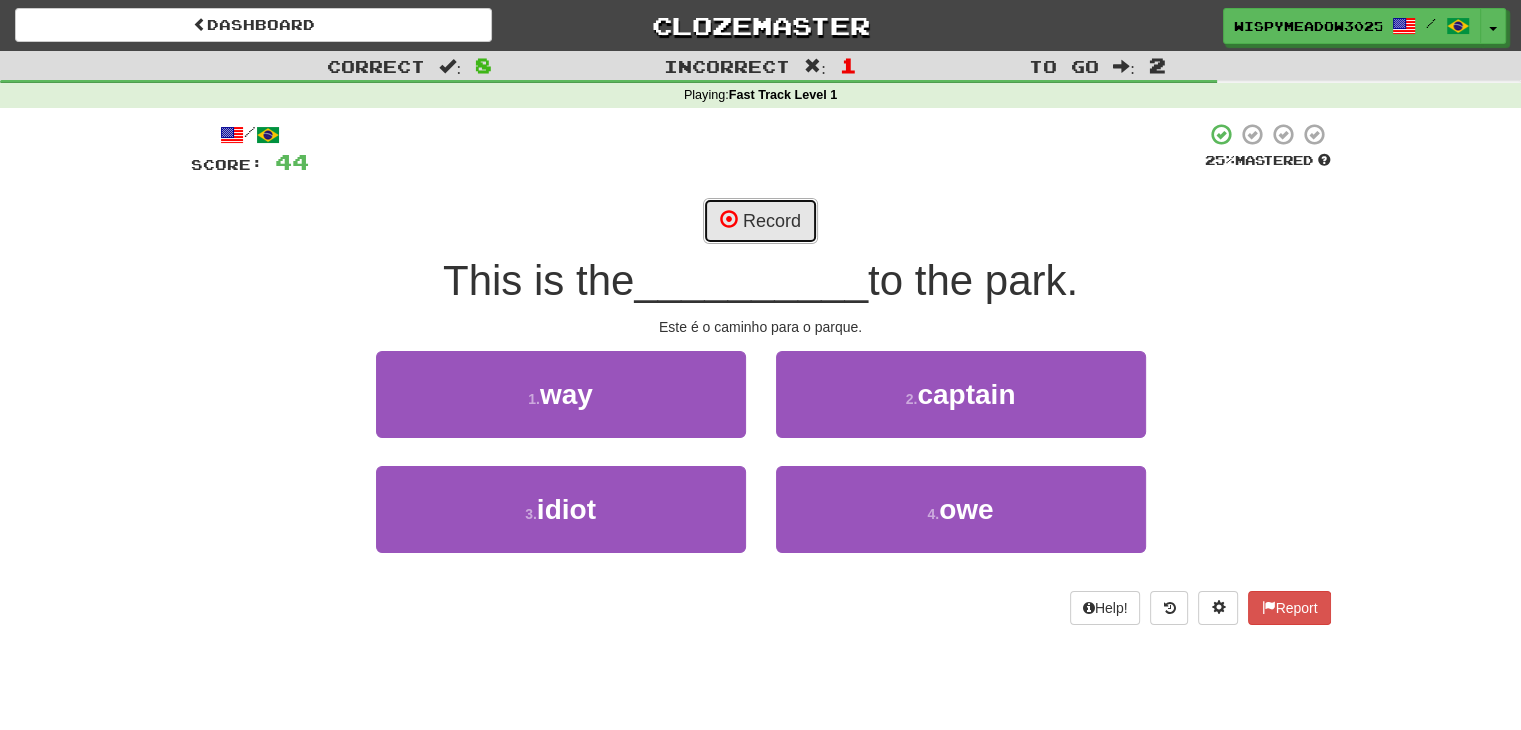 click at bounding box center [729, 219] 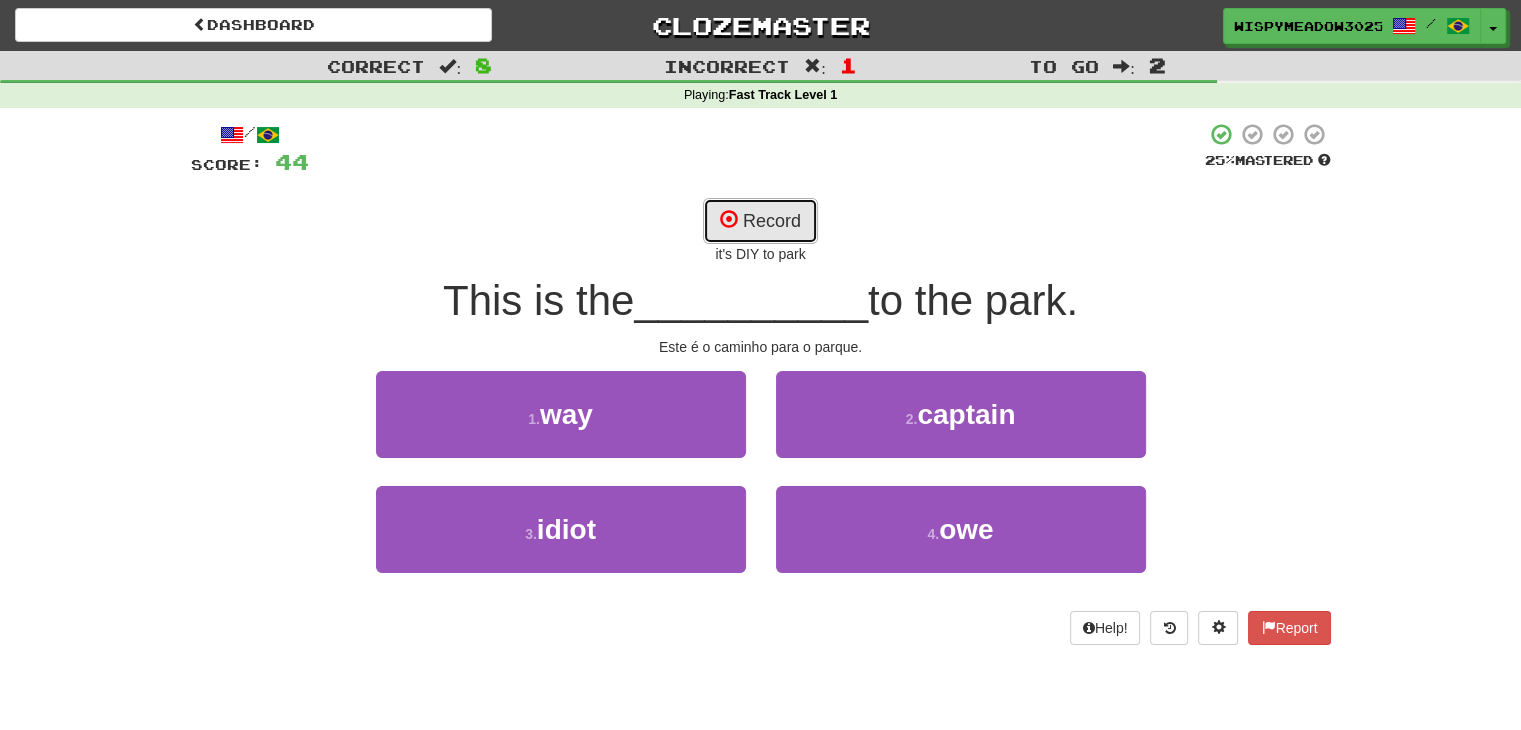 click at bounding box center [729, 219] 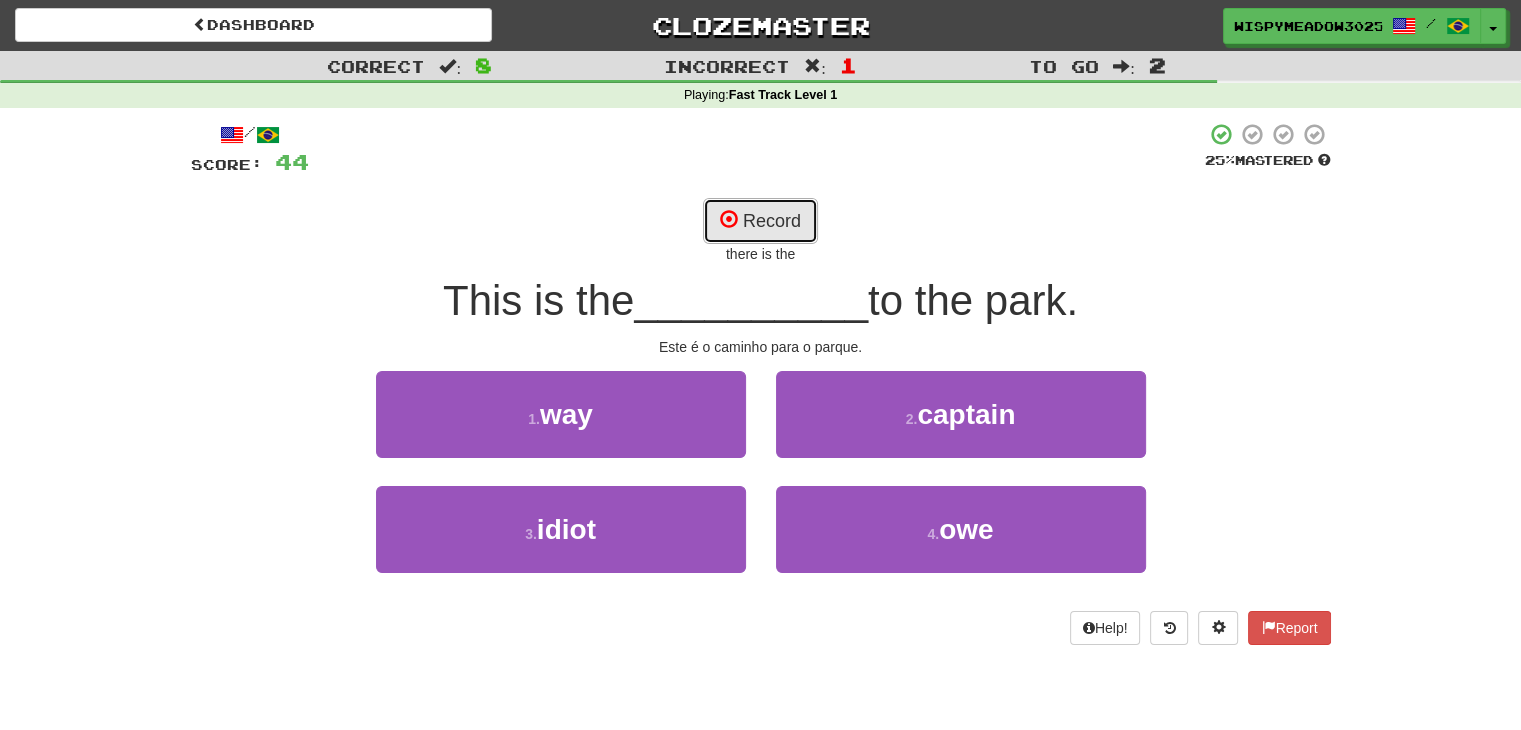click at bounding box center [729, 219] 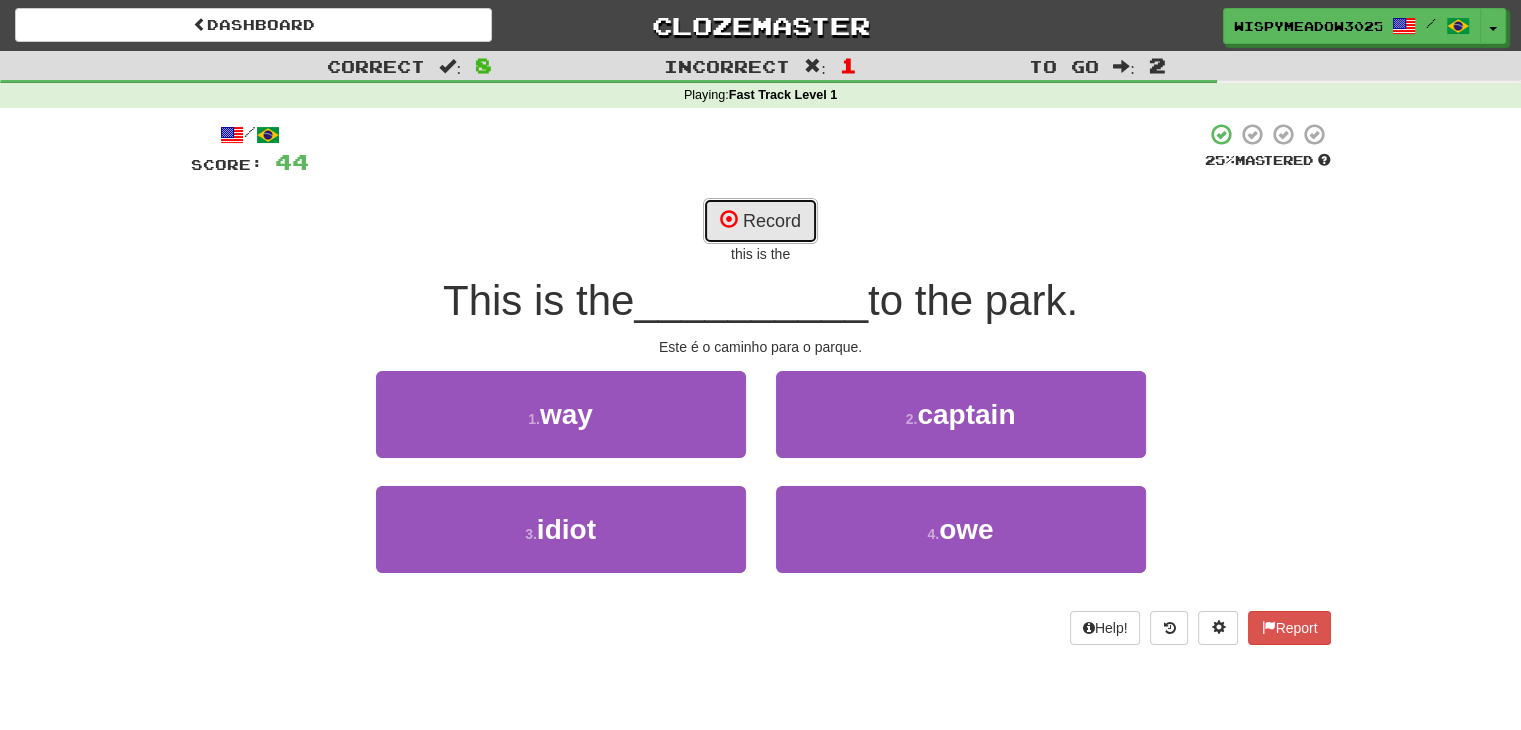 click at bounding box center [729, 219] 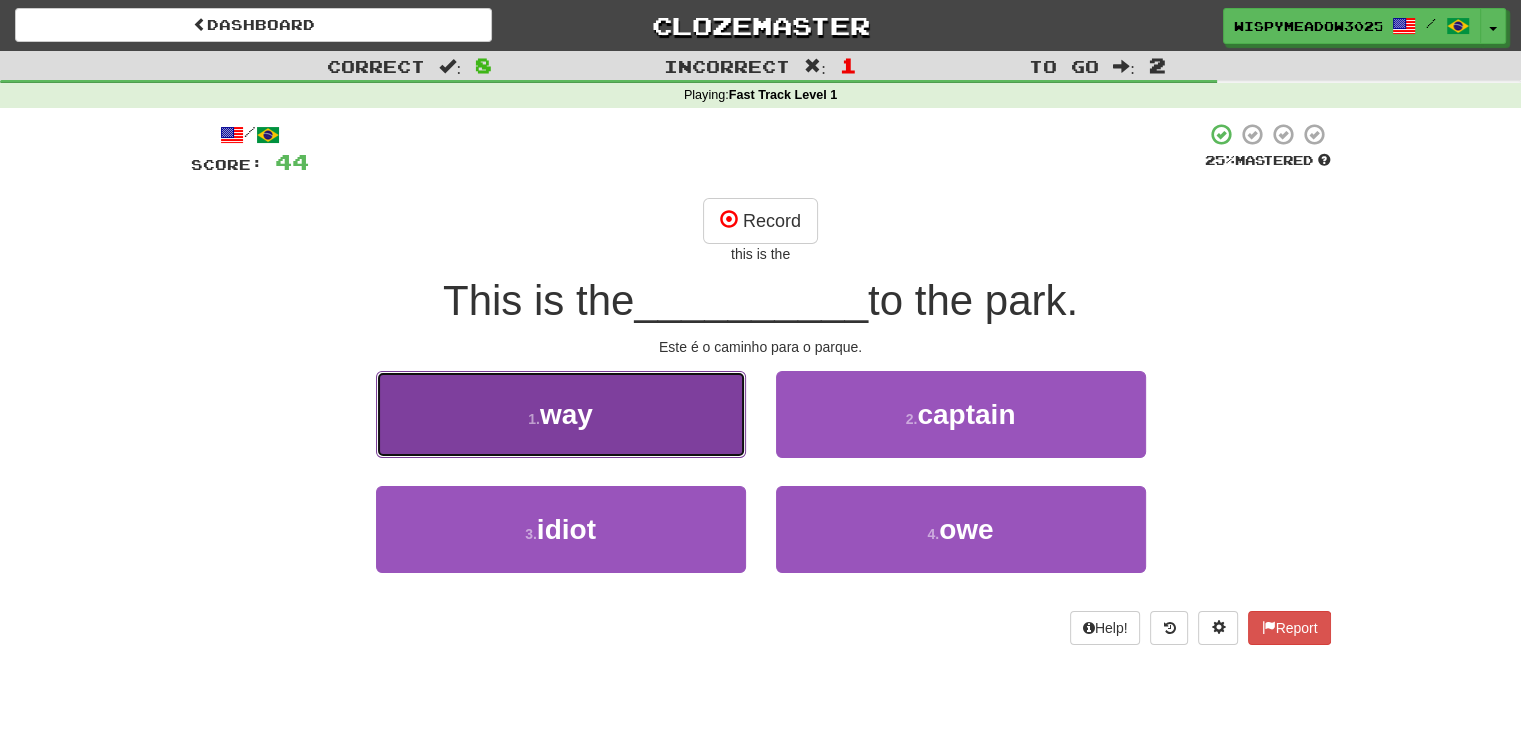 click on "1 .  way" at bounding box center (561, 414) 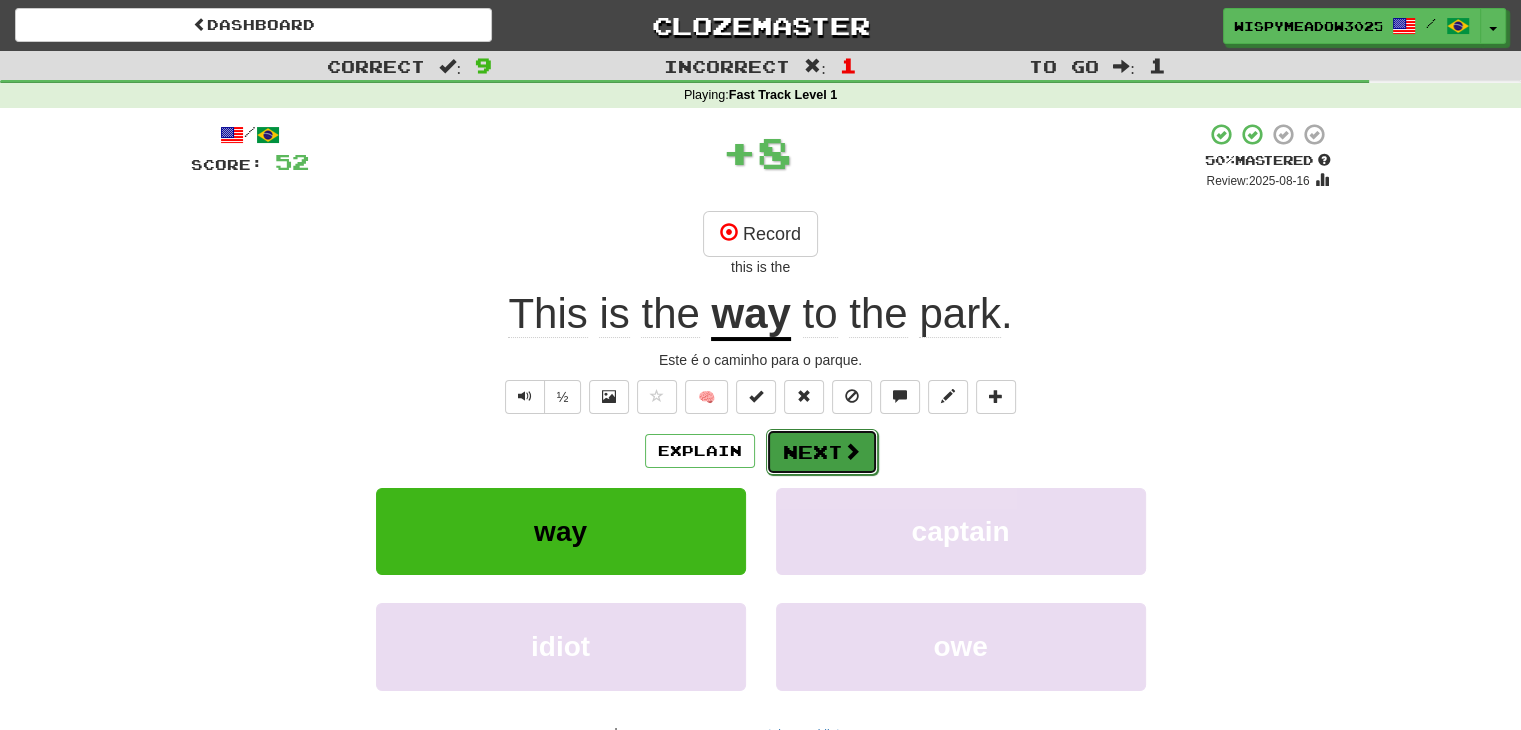 click on "Next" at bounding box center [822, 452] 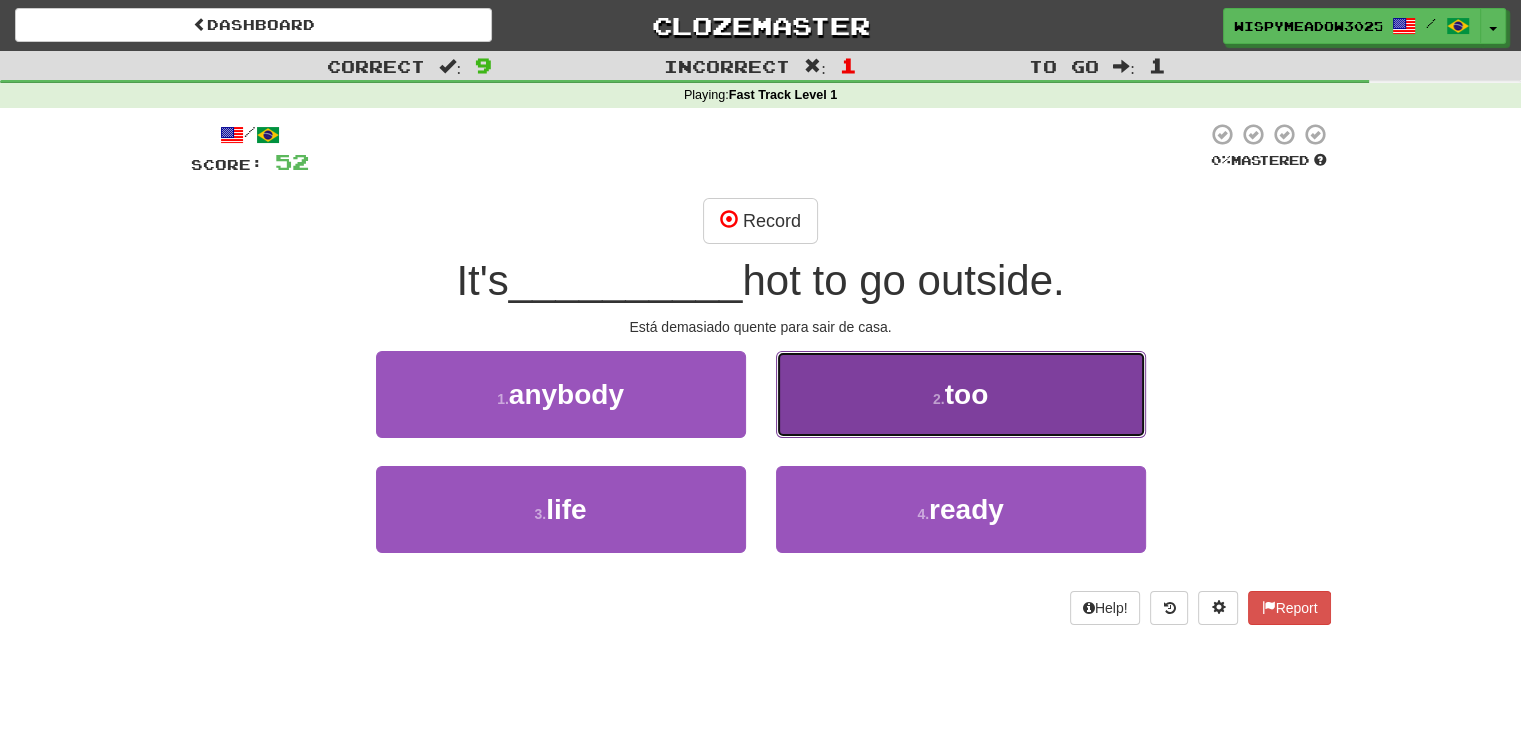 click on "2 .  too" at bounding box center (961, 394) 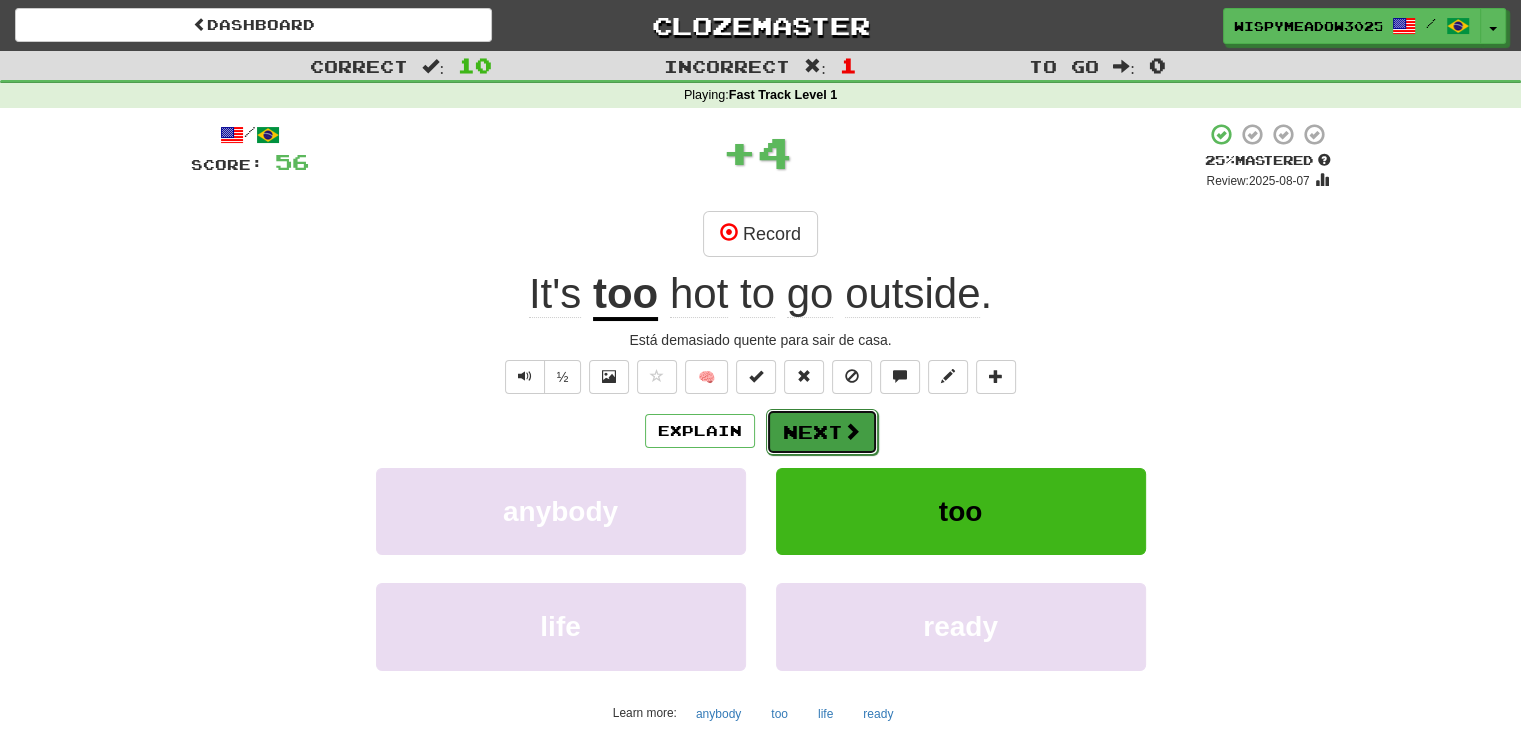click on "Next" at bounding box center (822, 432) 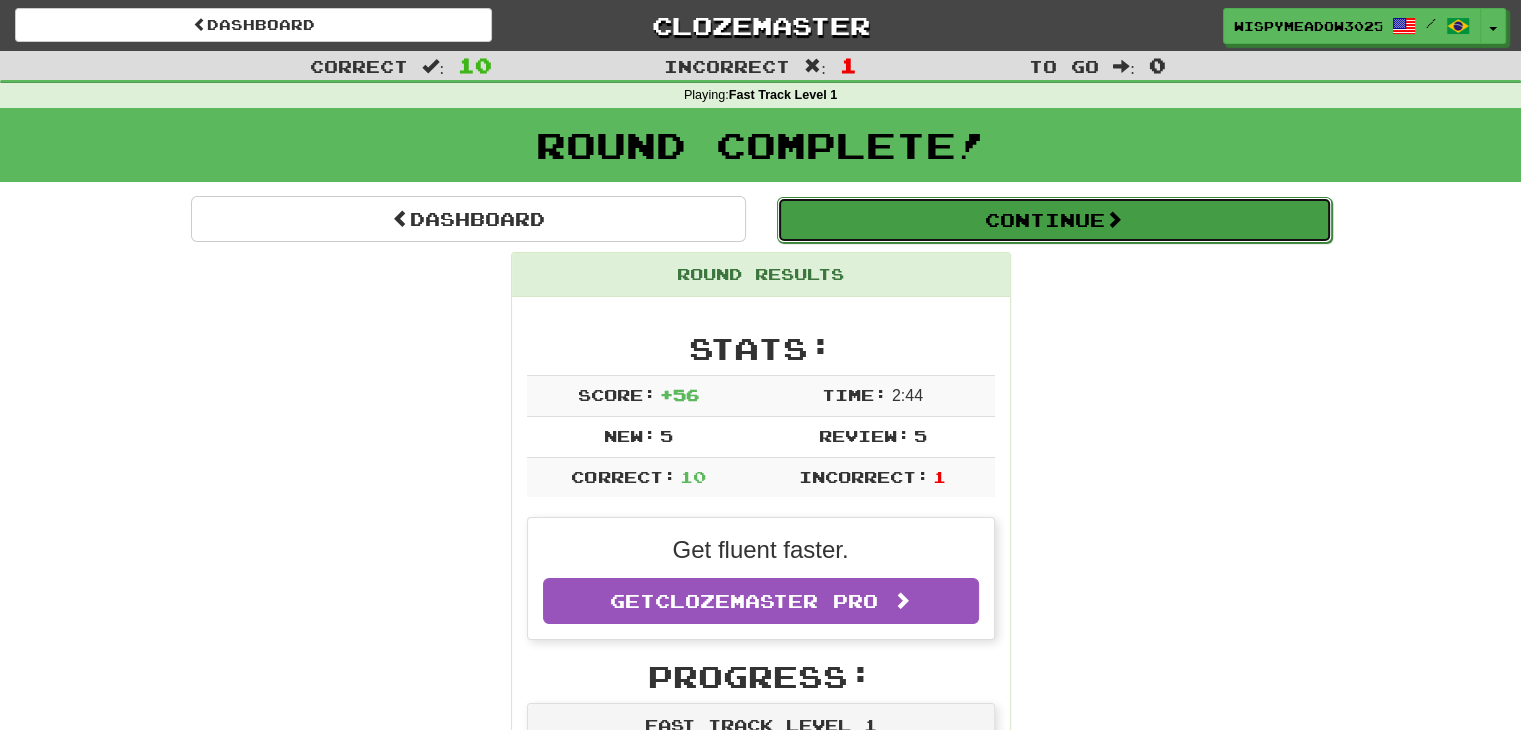 click on "Continue" at bounding box center (1054, 220) 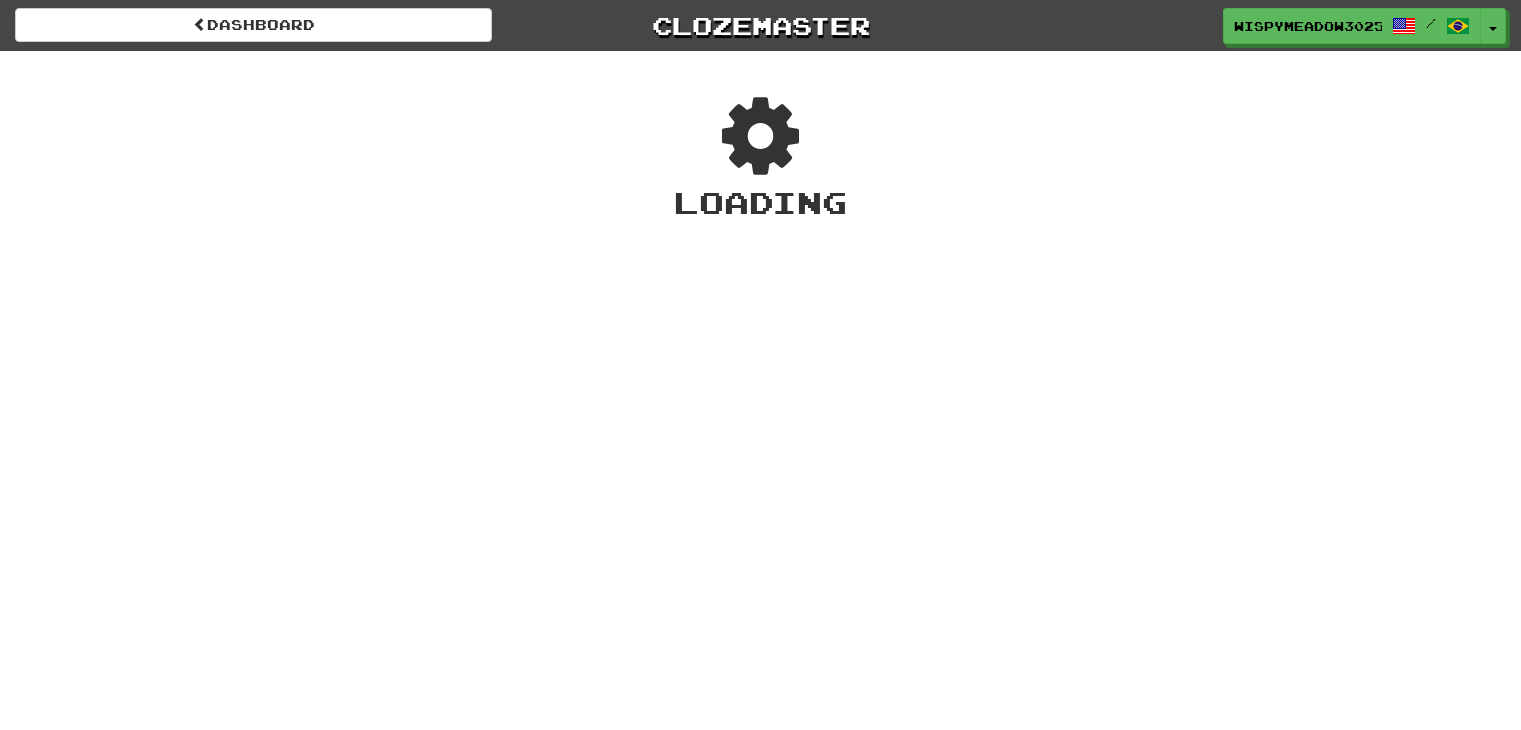 scroll, scrollTop: 0, scrollLeft: 0, axis: both 